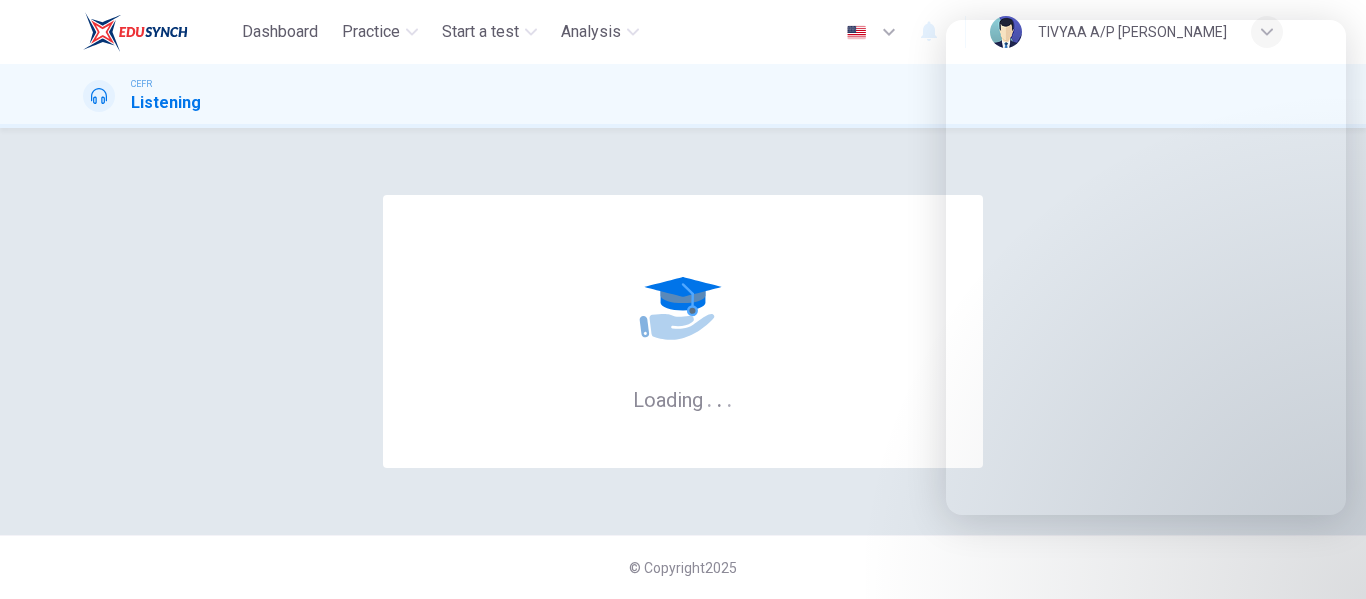 scroll, scrollTop: 0, scrollLeft: 0, axis: both 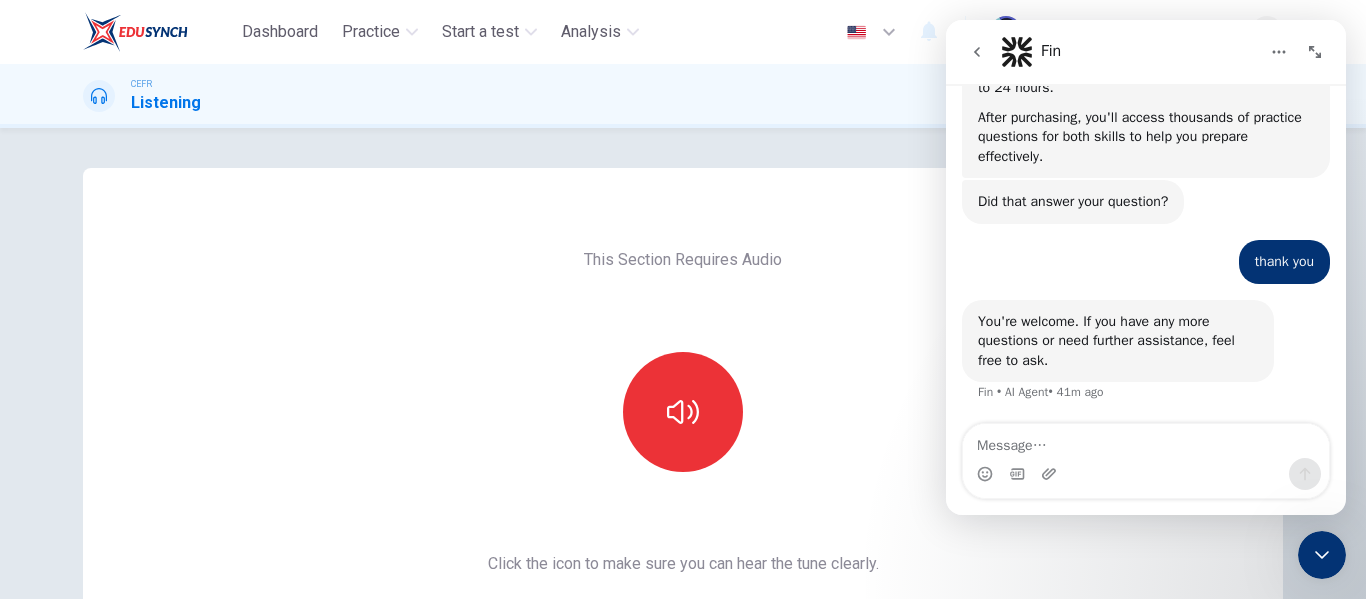 drag, startPoint x: 1325, startPoint y: 551, endPoint x: 1962, endPoint y: 922, distance: 737.16345 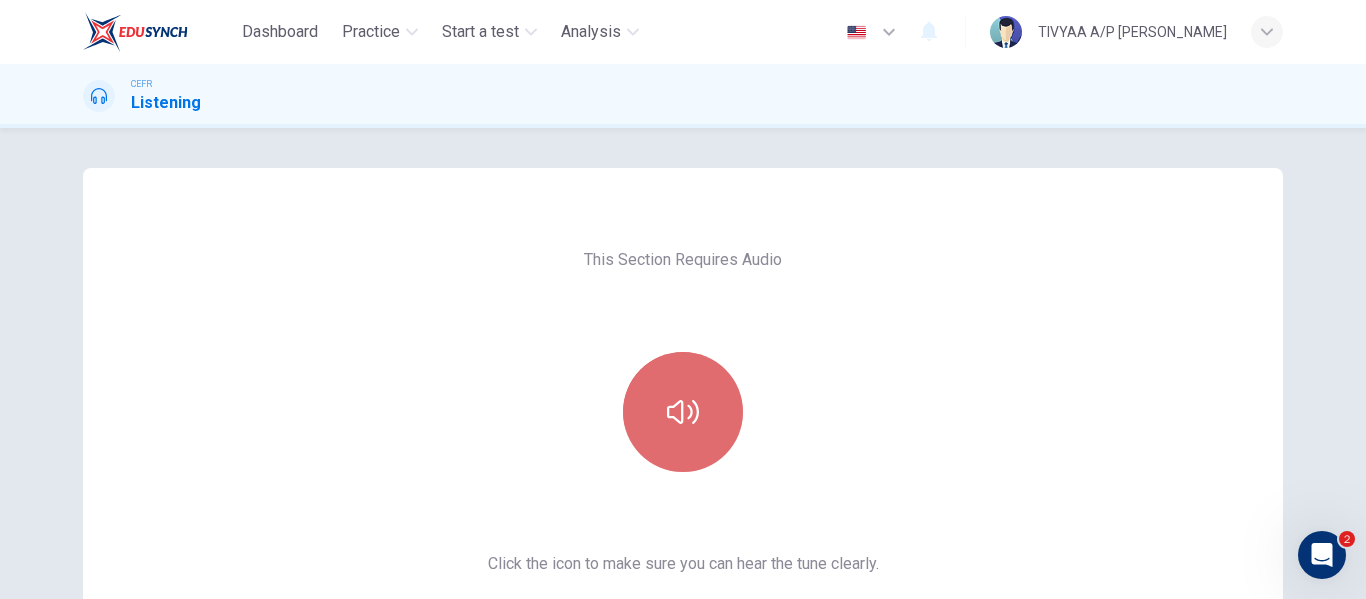 click at bounding box center [683, 412] 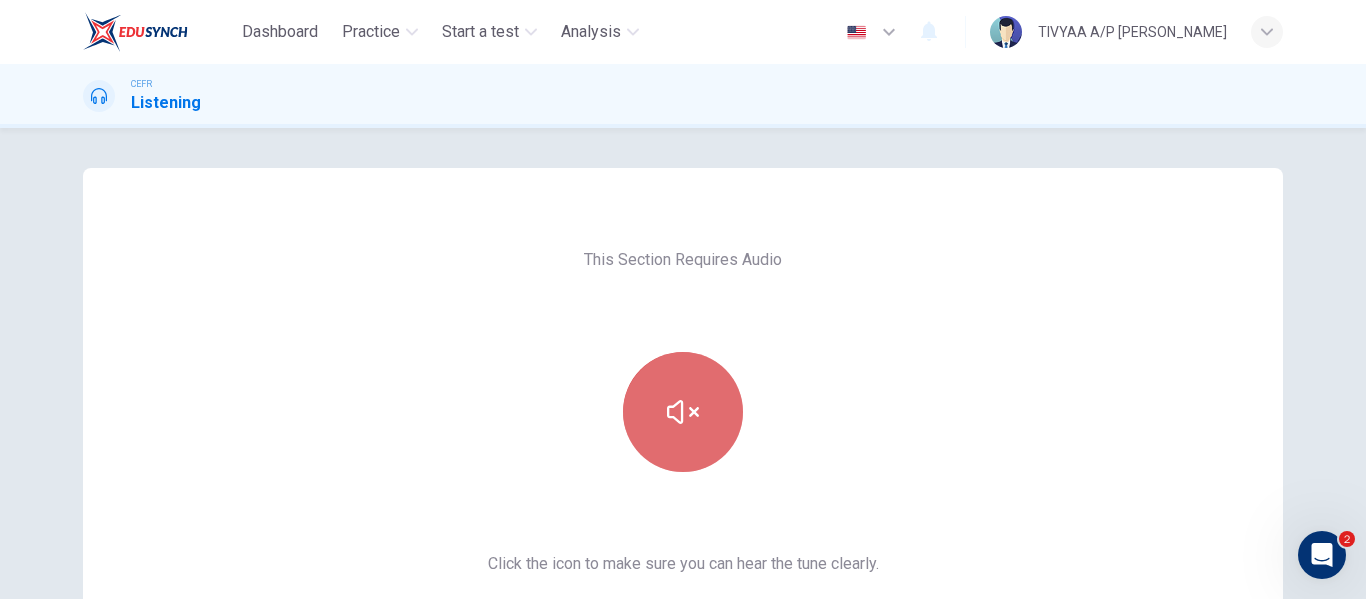 click at bounding box center [683, 412] 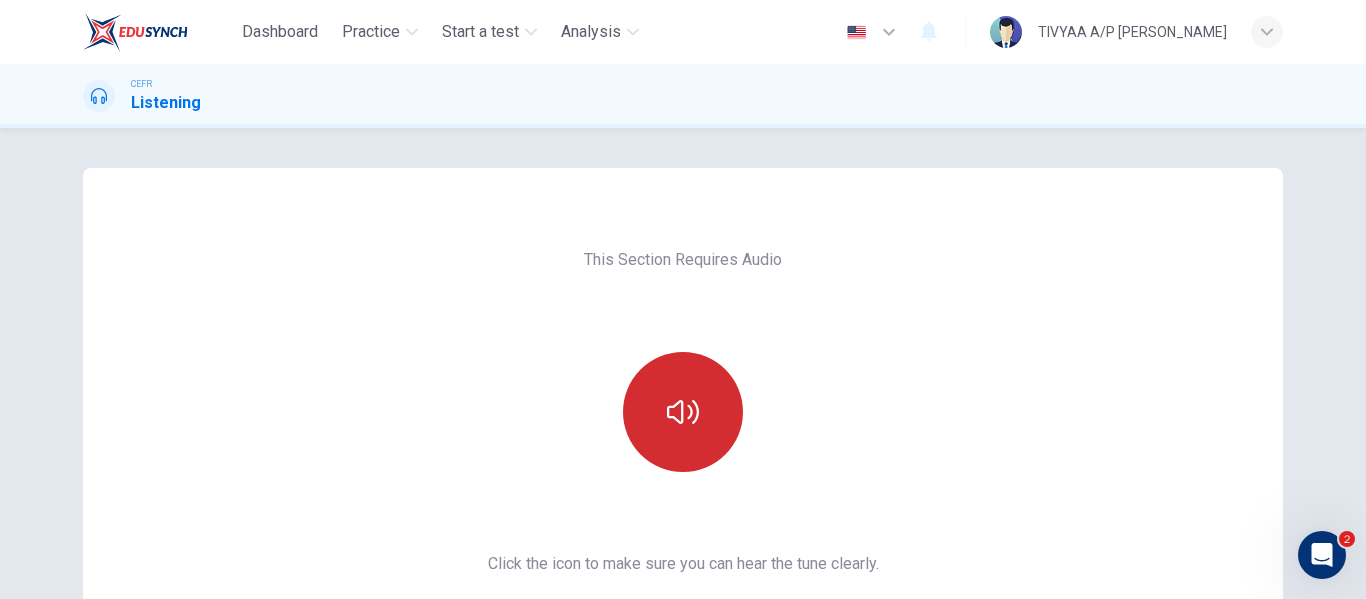 scroll, scrollTop: 324, scrollLeft: 0, axis: vertical 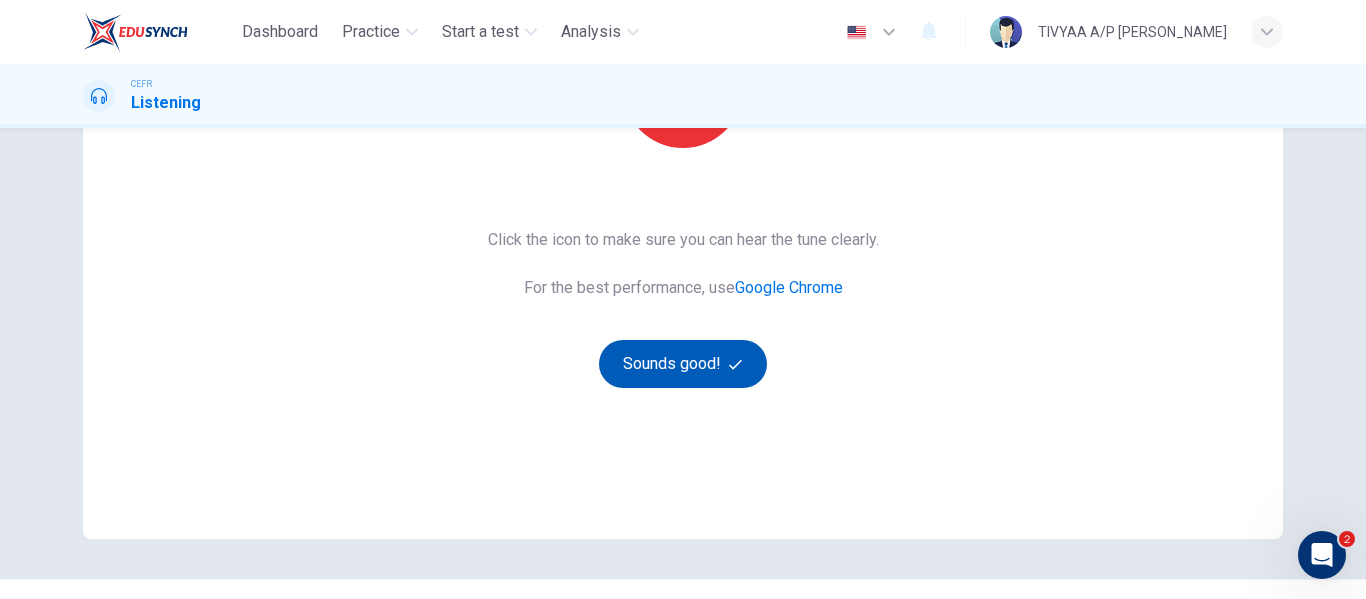 click on "Sounds good!" at bounding box center (683, 364) 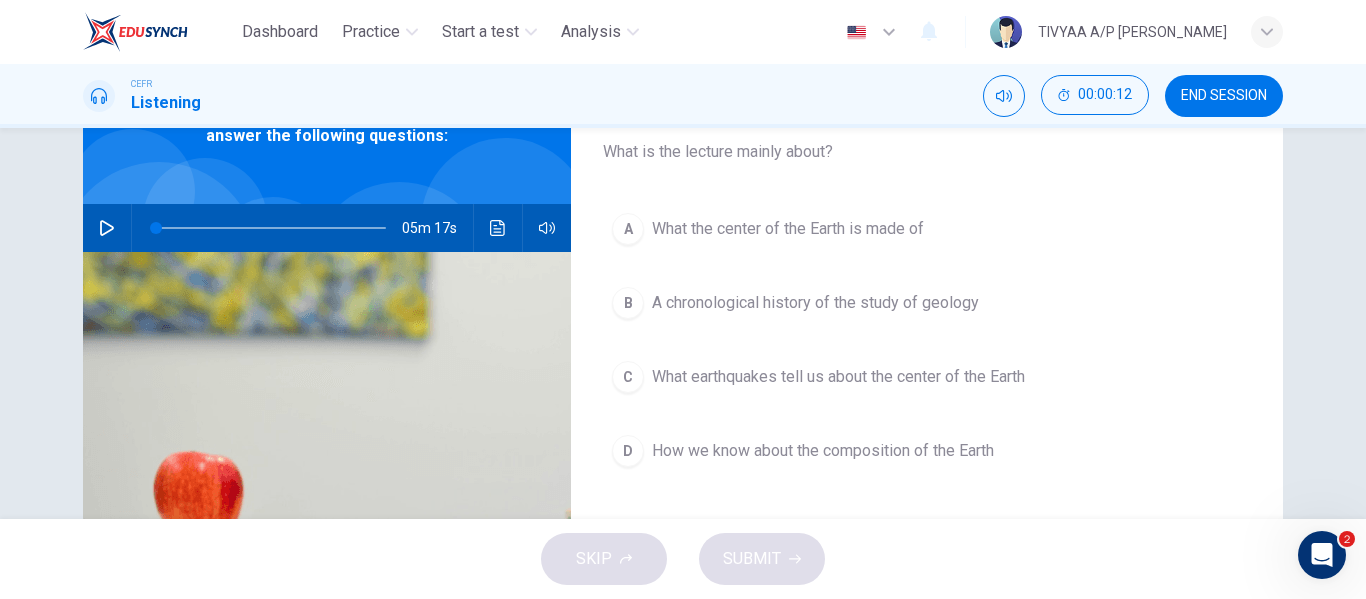 scroll, scrollTop: 0, scrollLeft: 0, axis: both 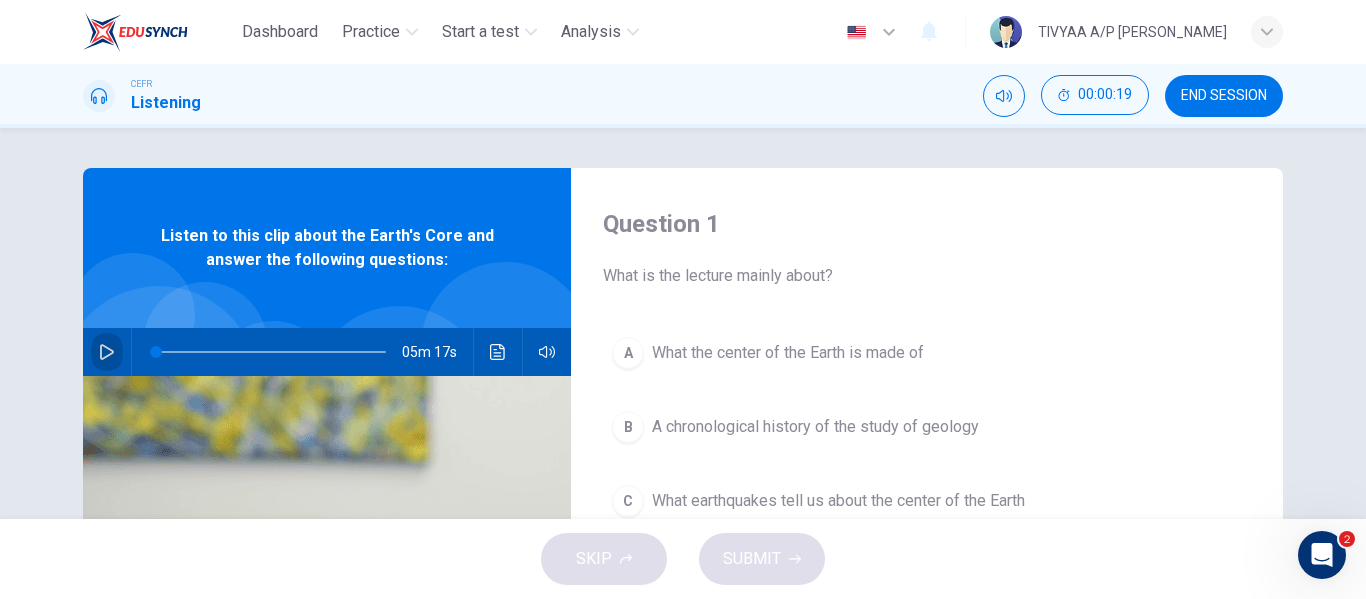 click 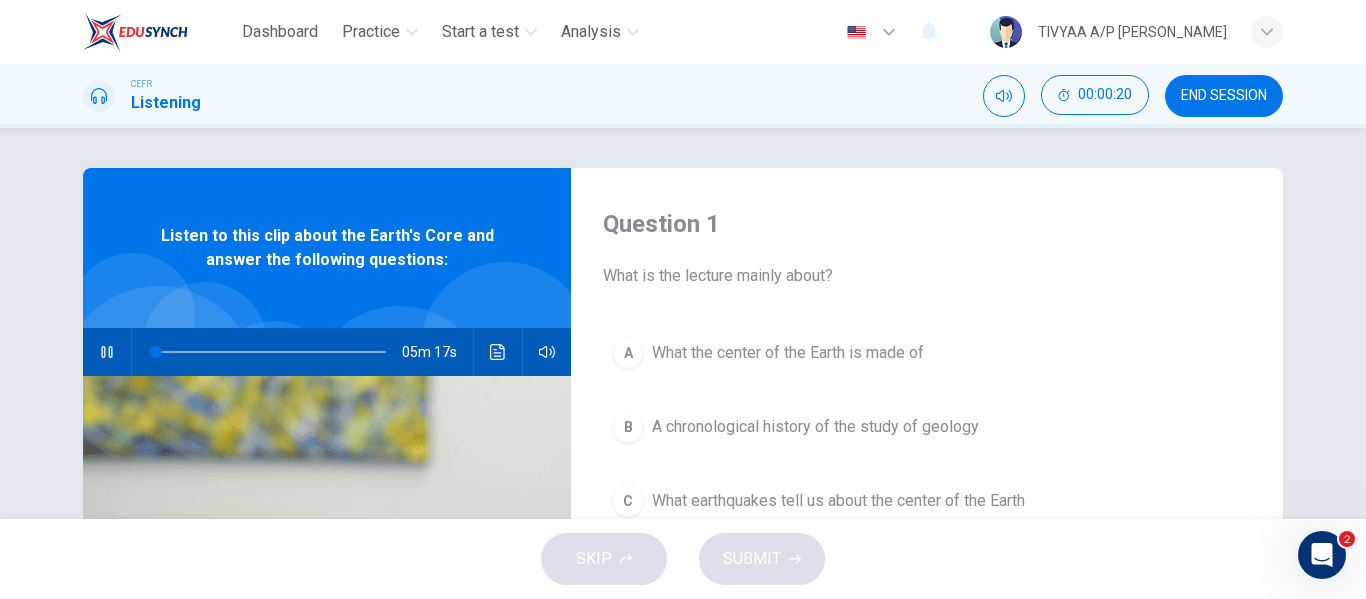type on "0" 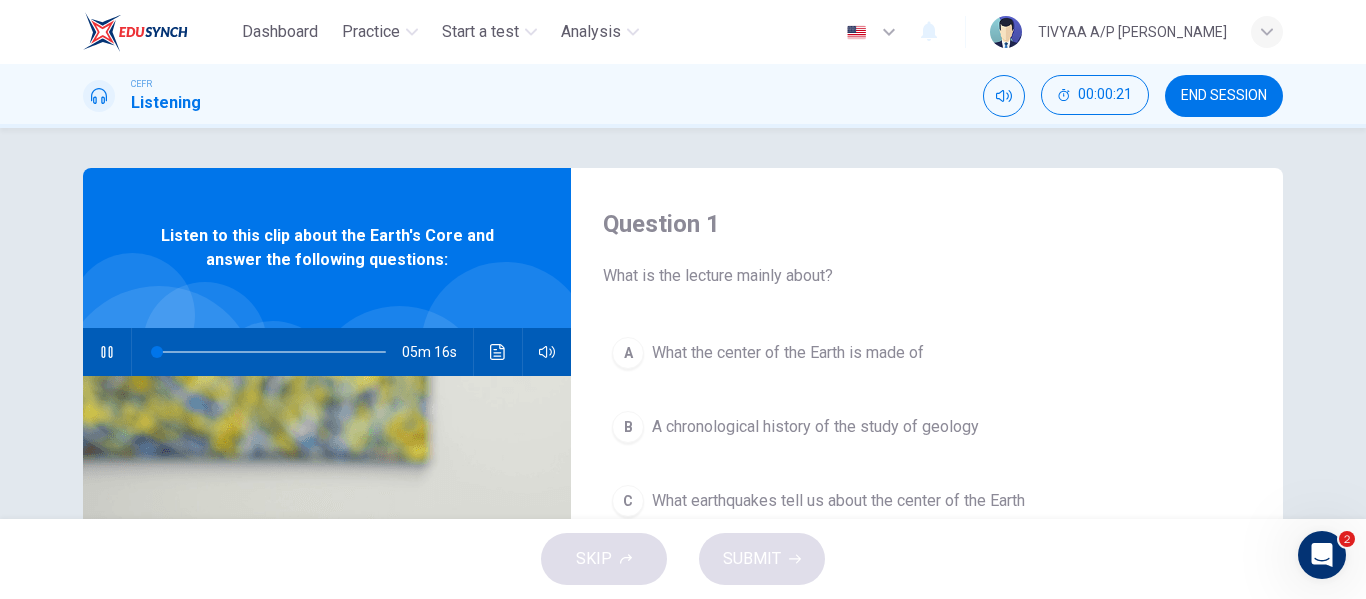 type 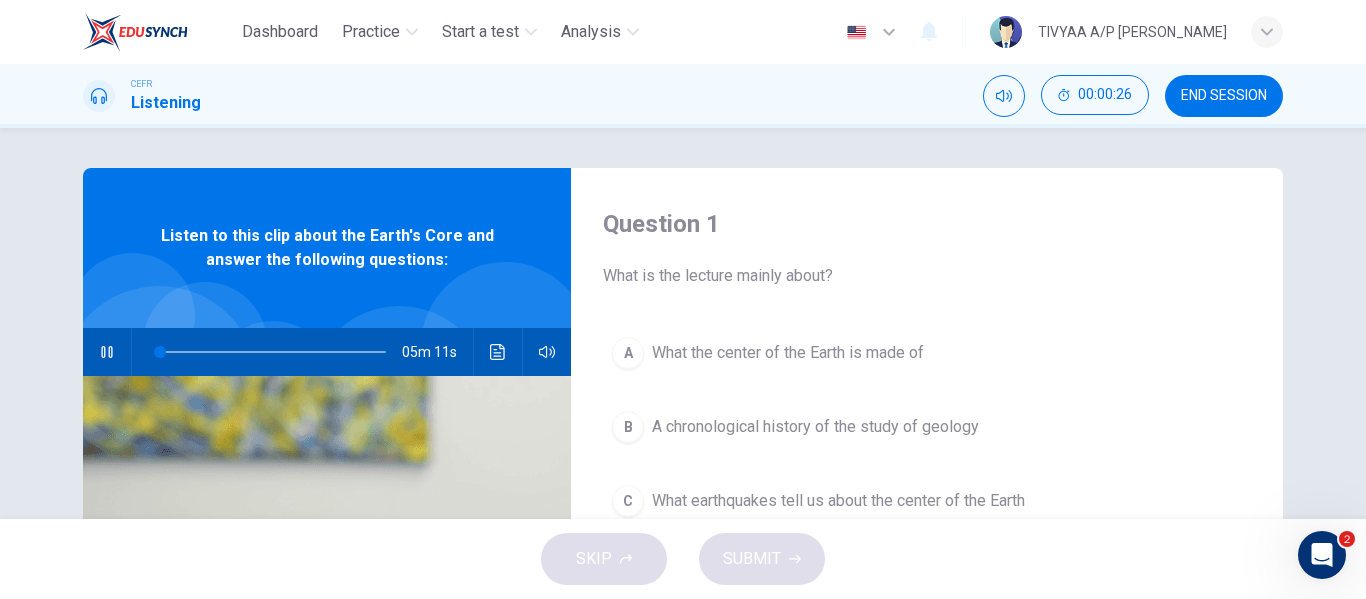 click at bounding box center [327, 619] 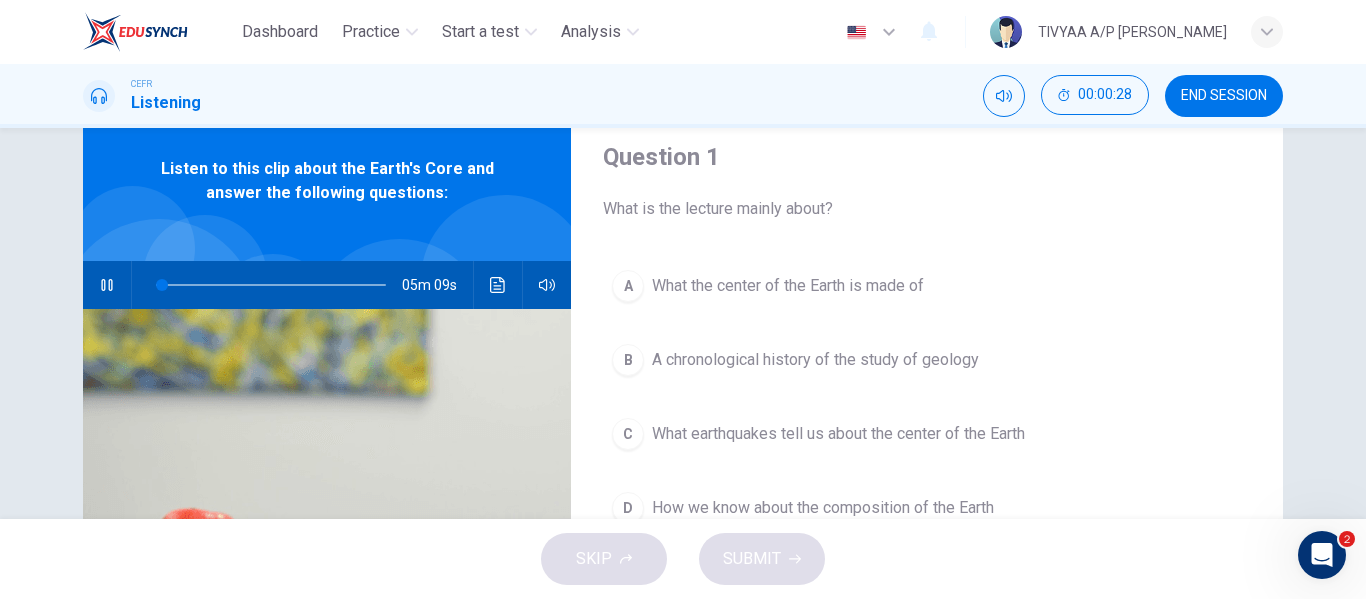scroll, scrollTop: 68, scrollLeft: 0, axis: vertical 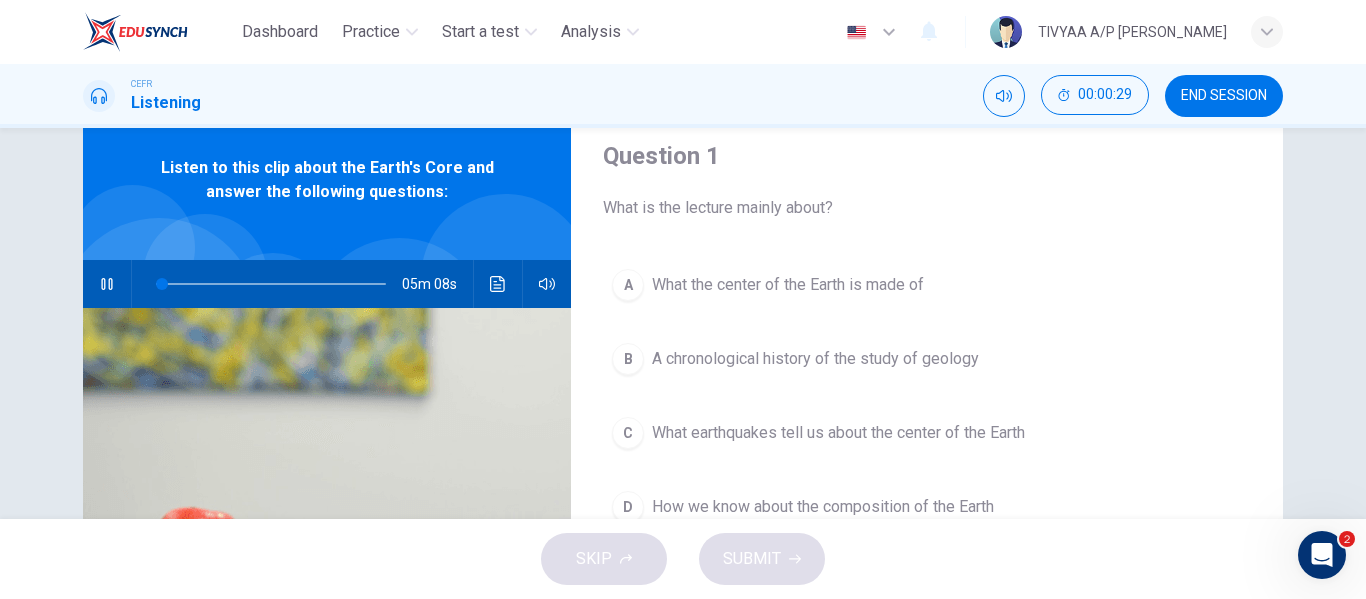 type on "3" 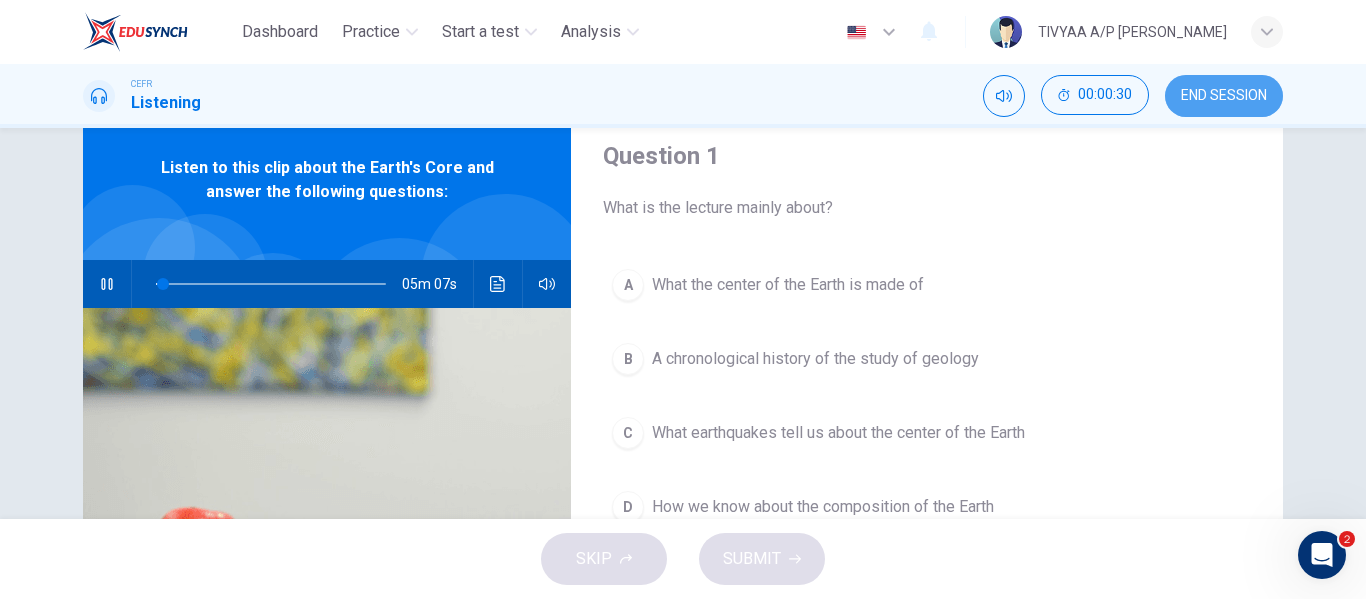 click on "END SESSION" at bounding box center [1224, 96] 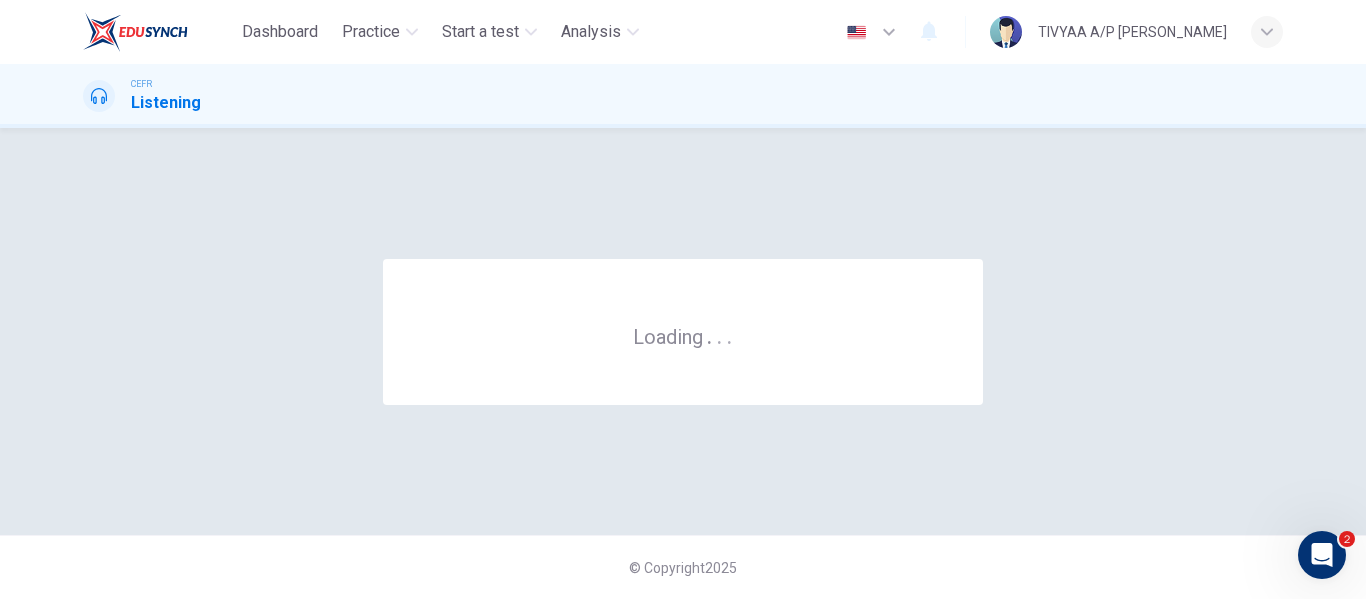 scroll, scrollTop: 0, scrollLeft: 0, axis: both 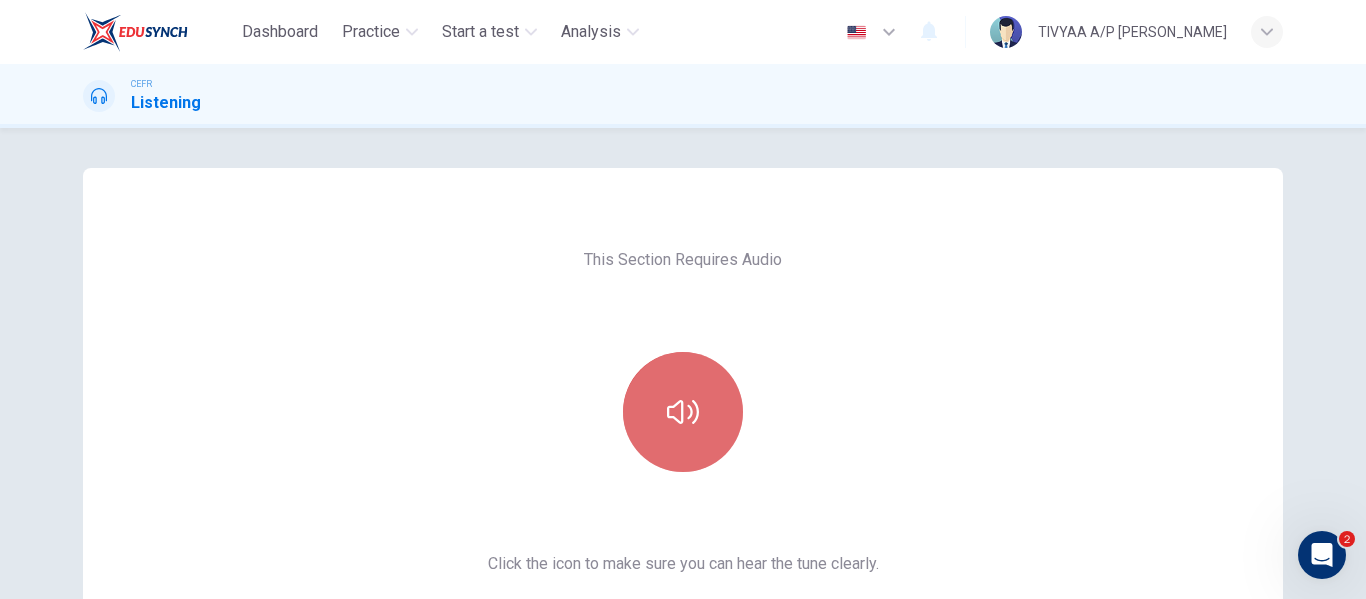 click 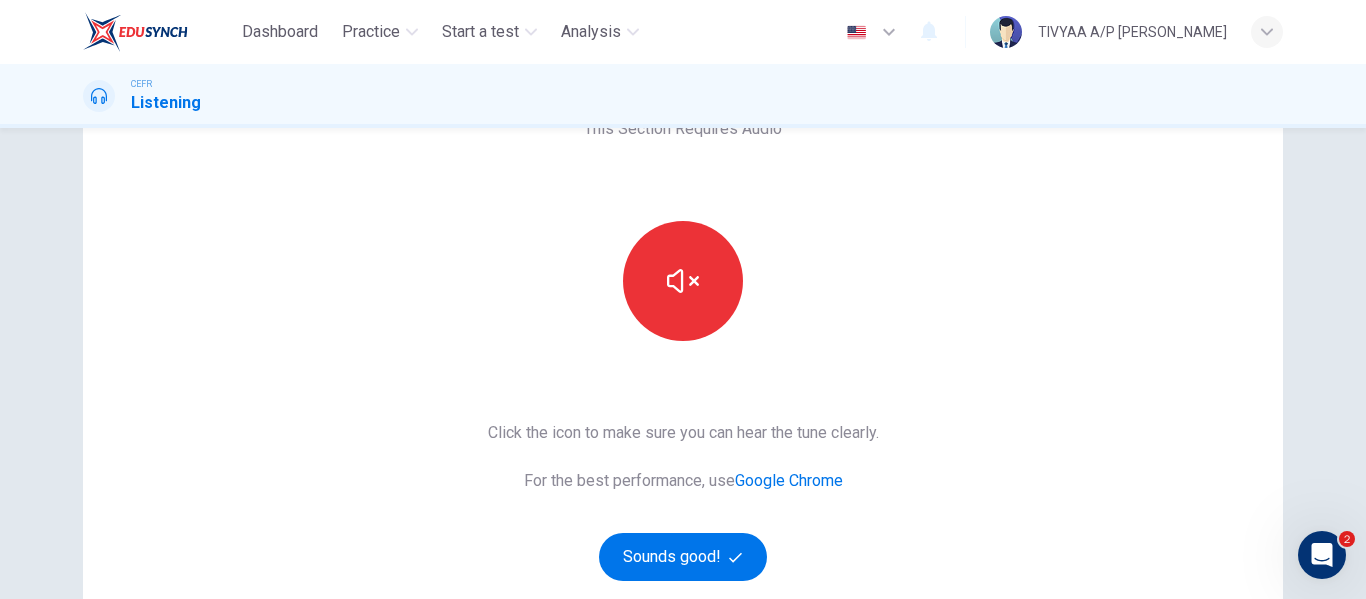scroll, scrollTop: 132, scrollLeft: 0, axis: vertical 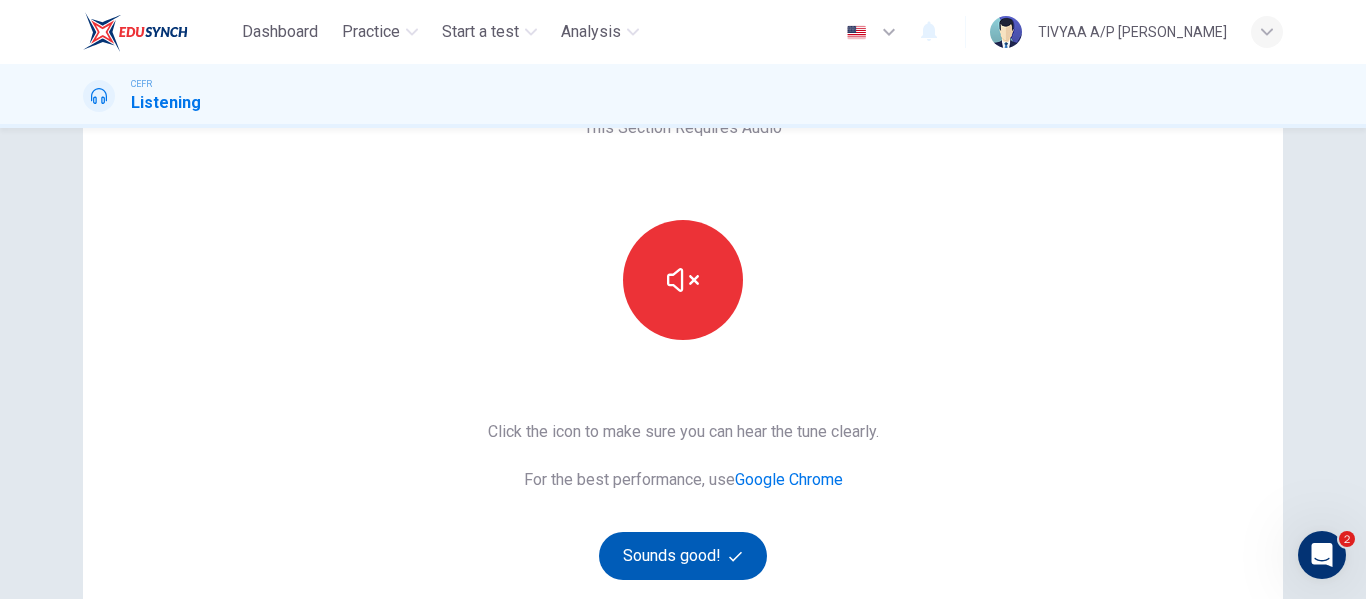 click on "Sounds good!" at bounding box center [683, 556] 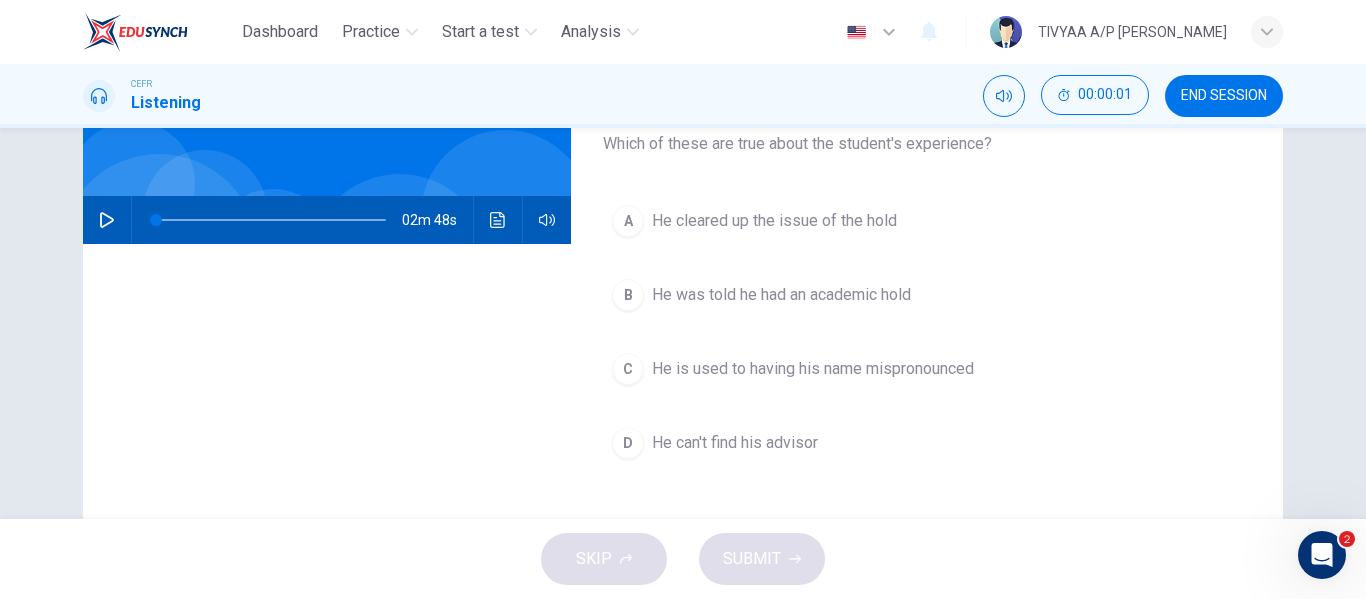 scroll, scrollTop: 0, scrollLeft: 0, axis: both 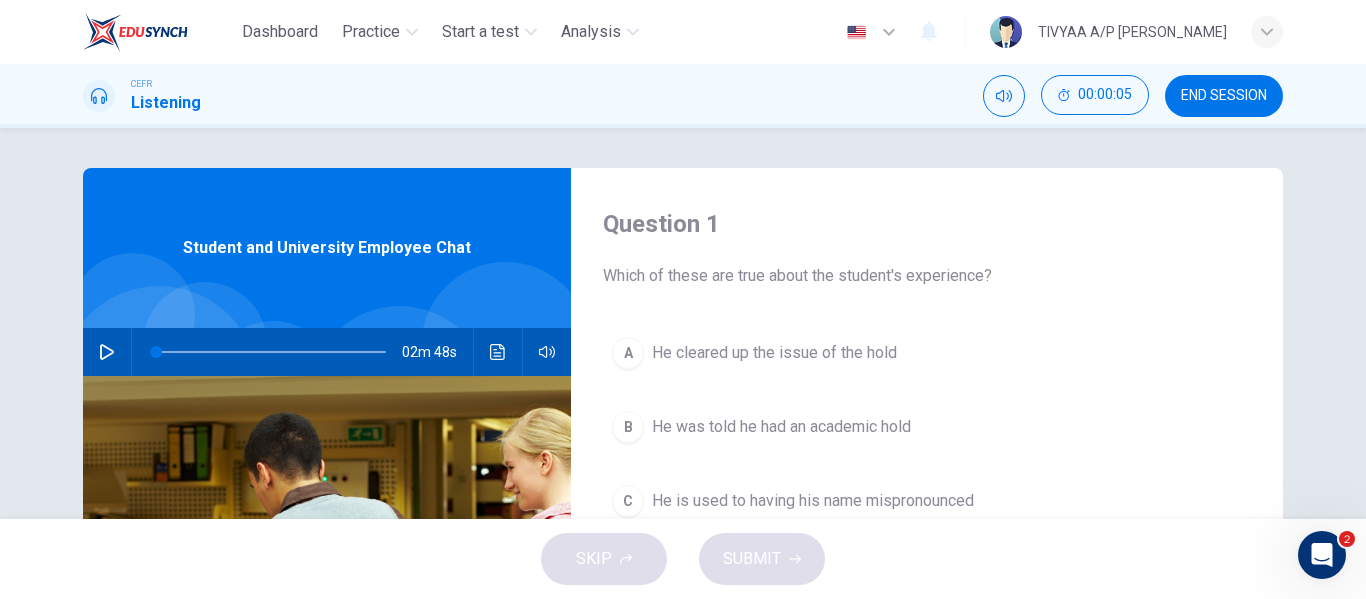 click at bounding box center (107, 352) 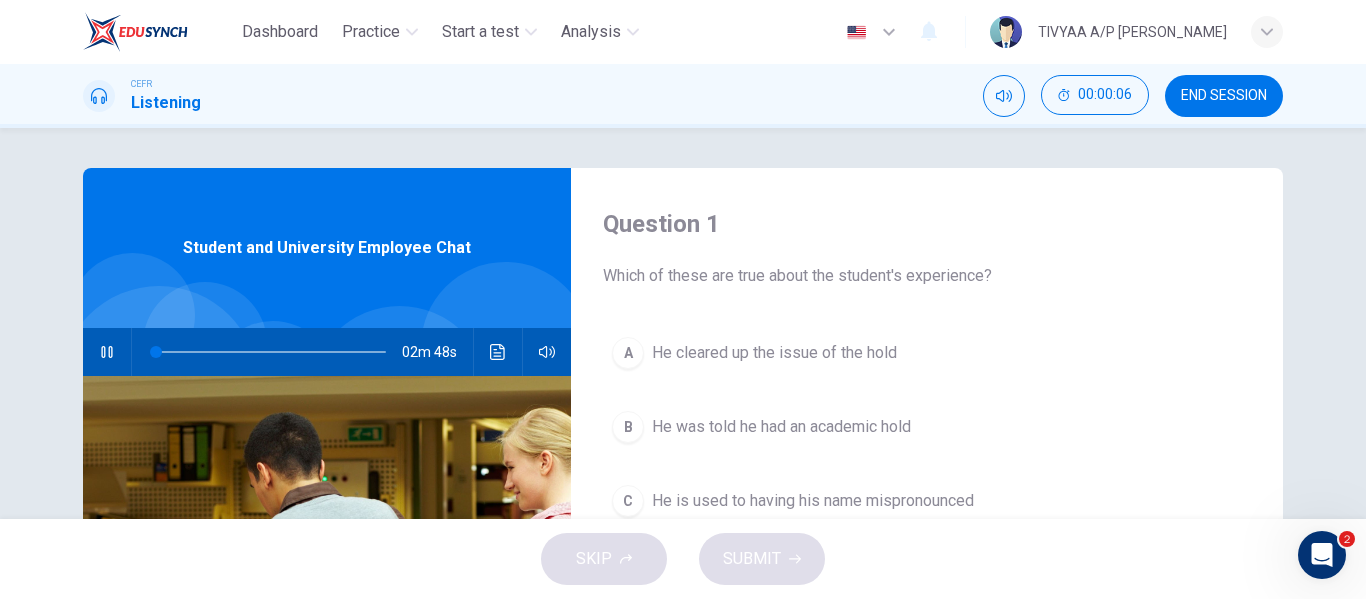 type on "1" 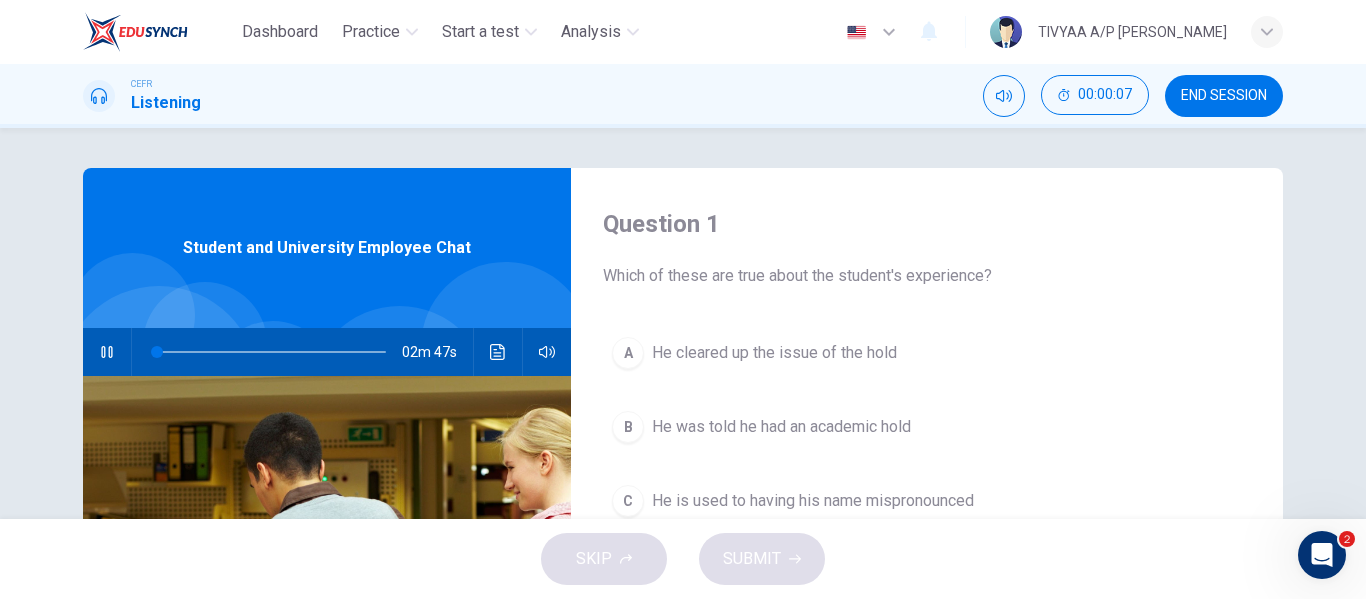 type 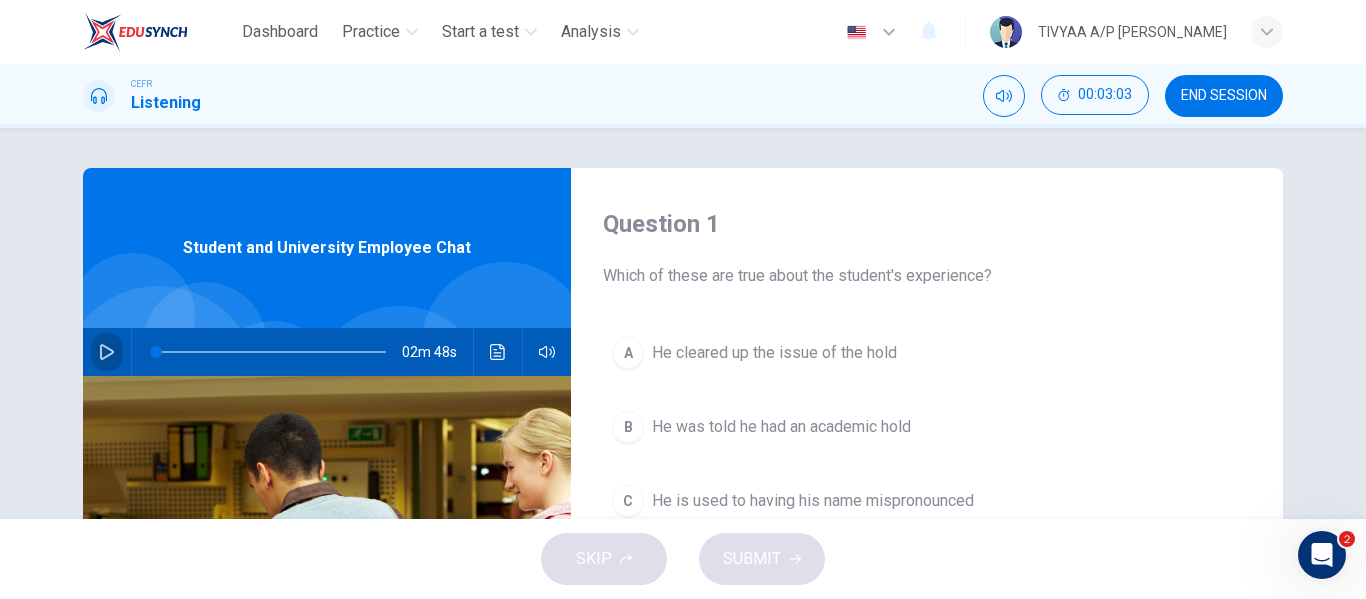 click 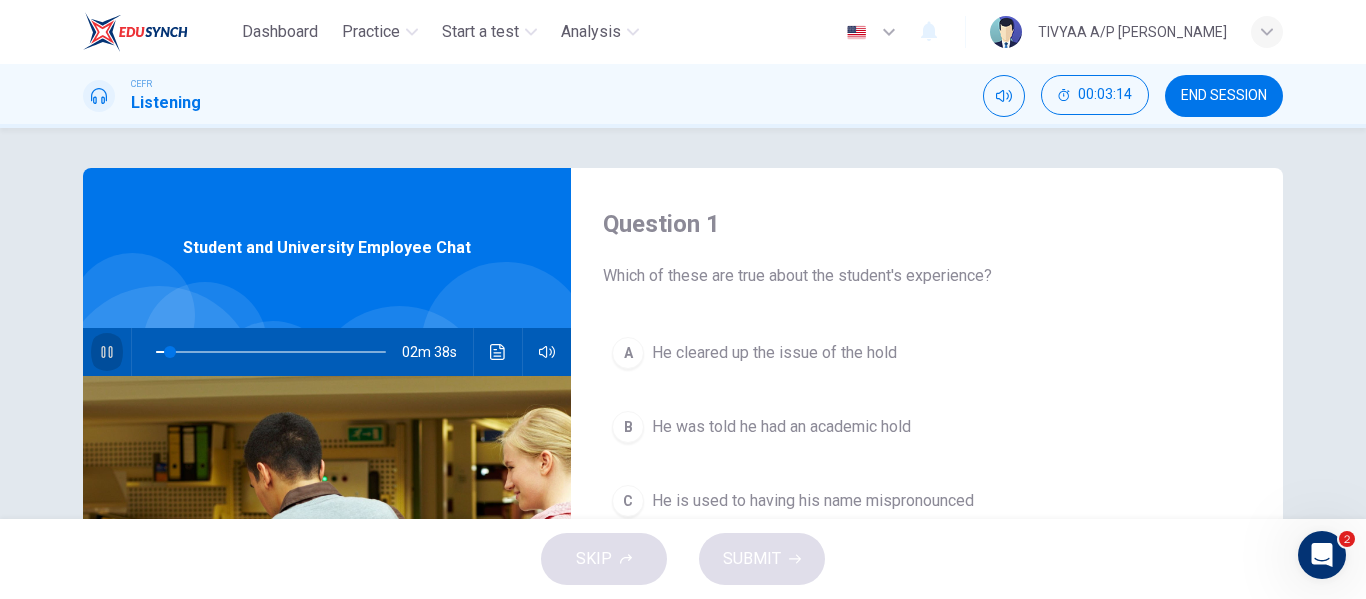 click 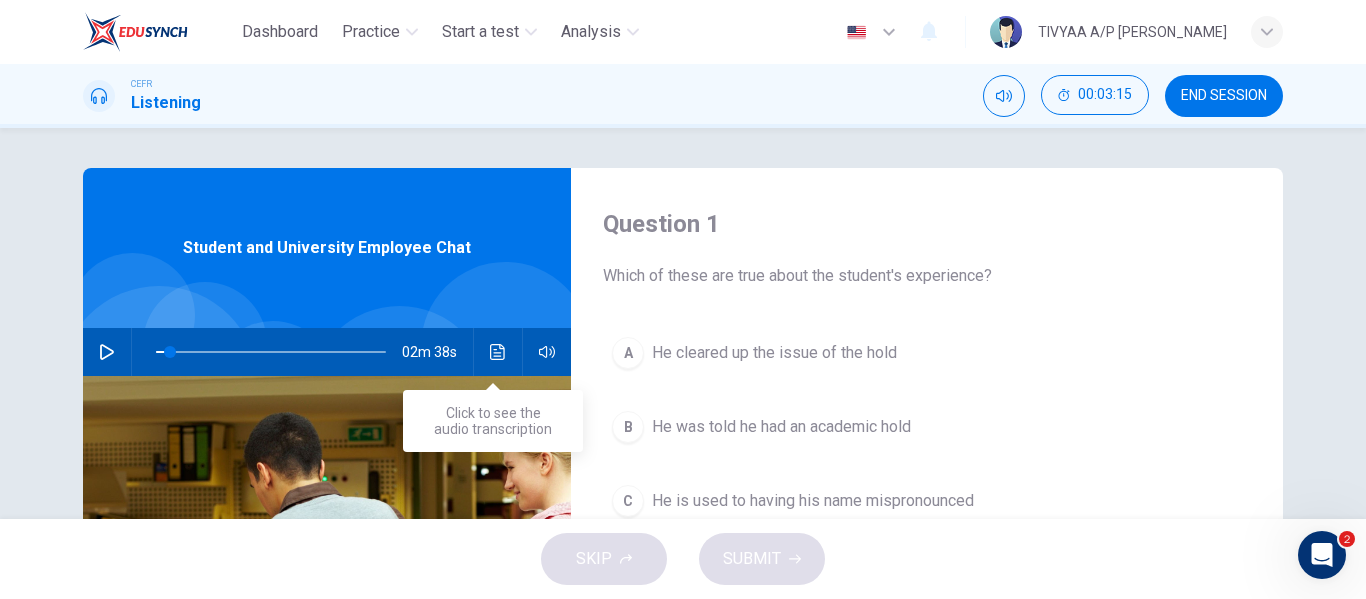 click at bounding box center [498, 352] 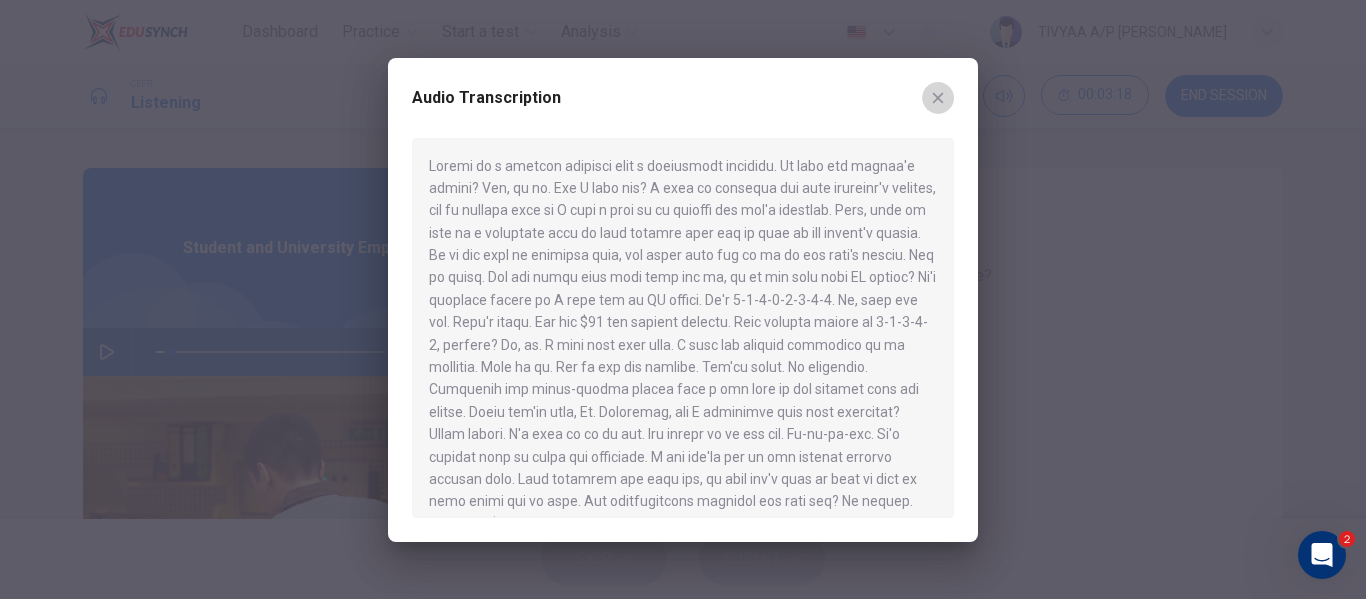 click 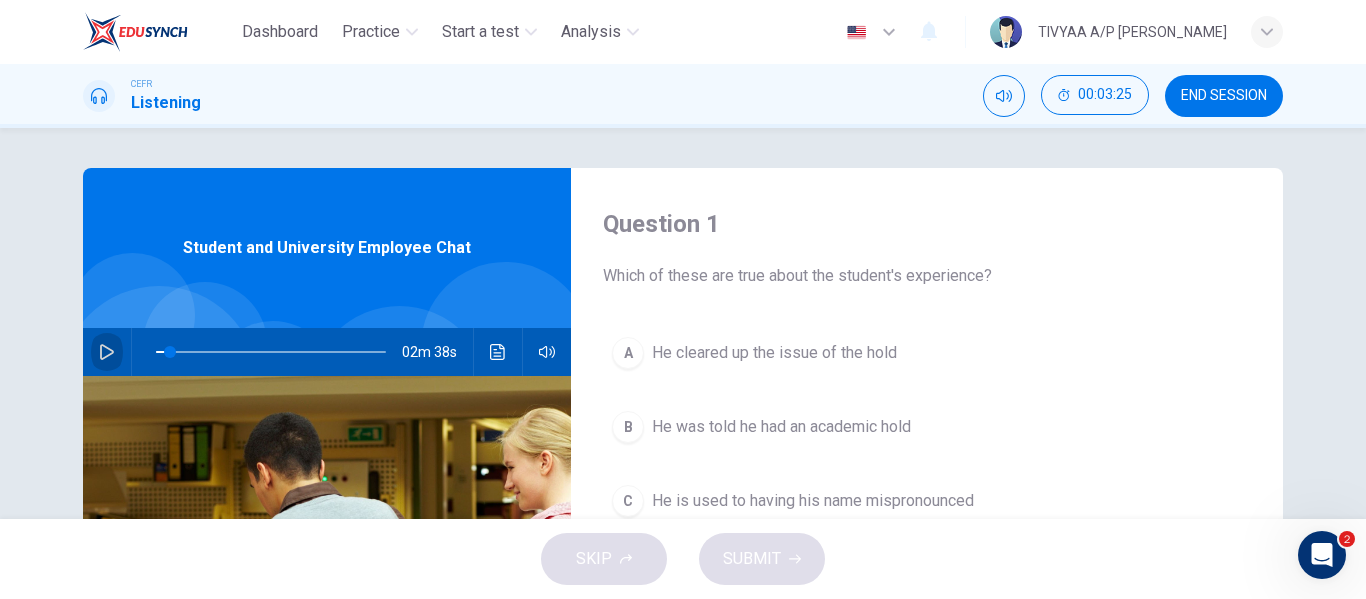 click 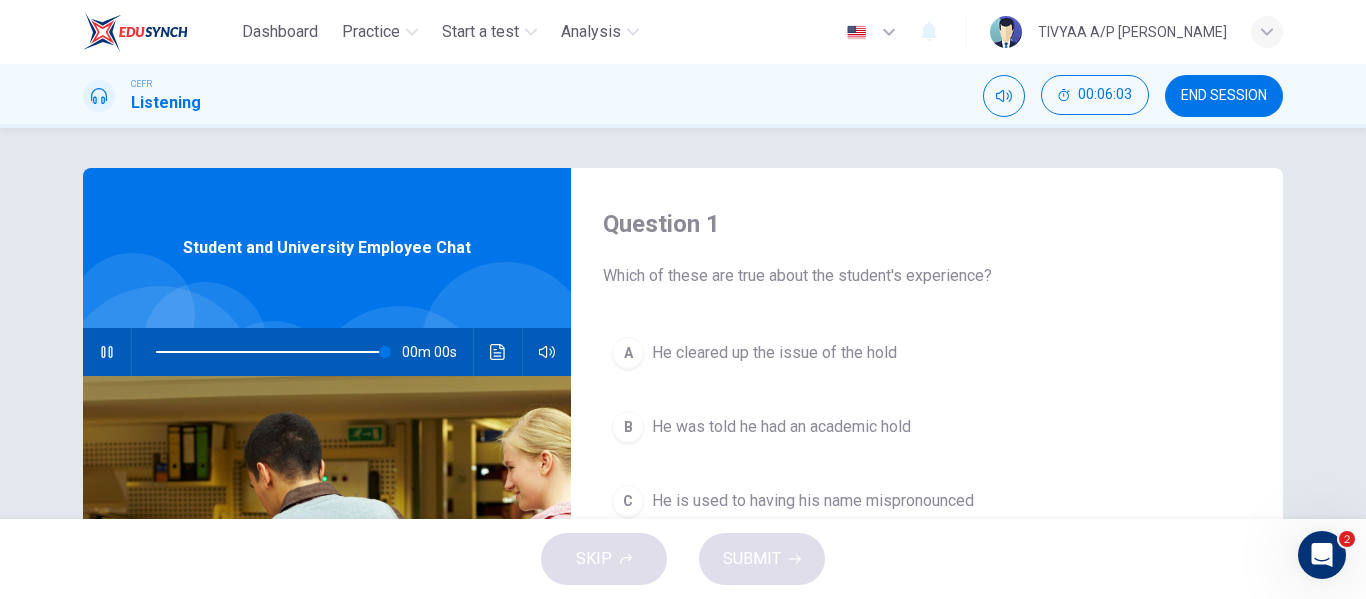 type on "0" 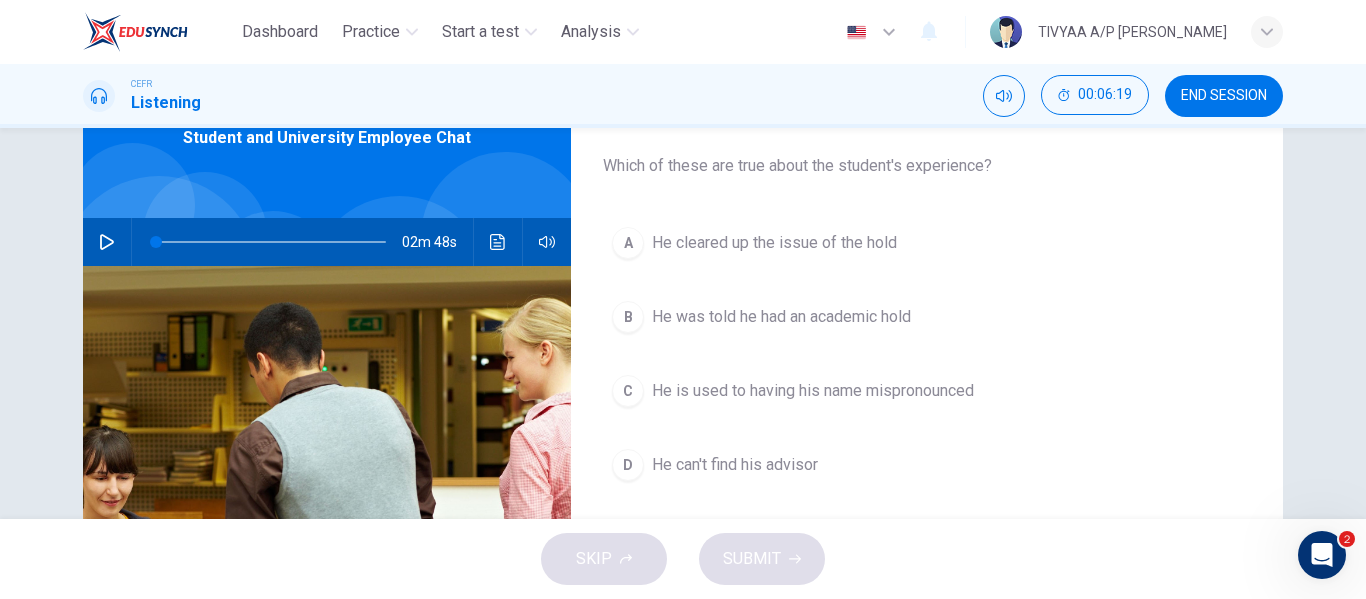 scroll, scrollTop: 106, scrollLeft: 0, axis: vertical 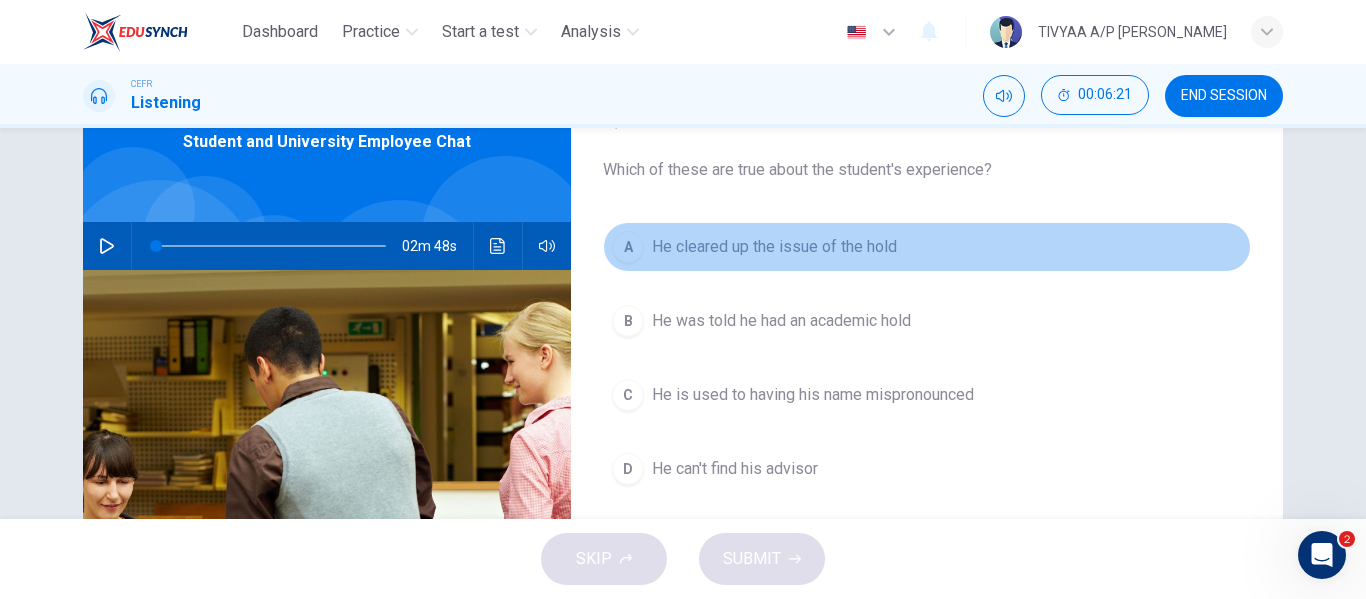 click on "He cleared up the issue of the hold" at bounding box center (774, 247) 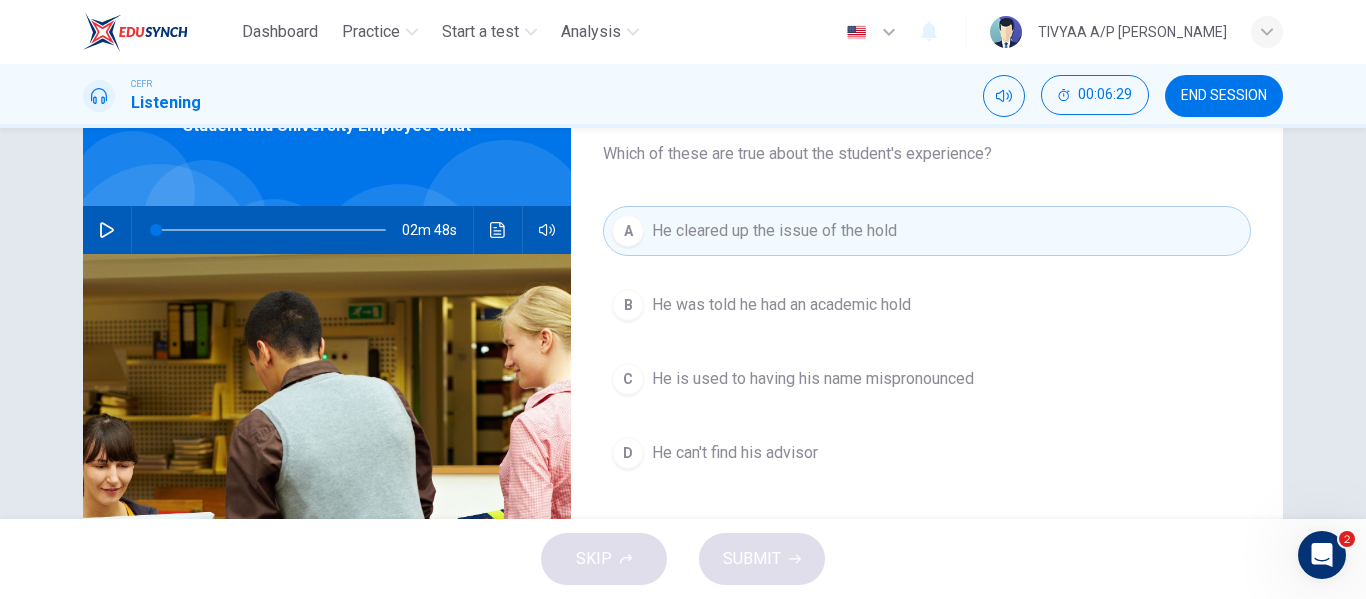 scroll, scrollTop: 119, scrollLeft: 0, axis: vertical 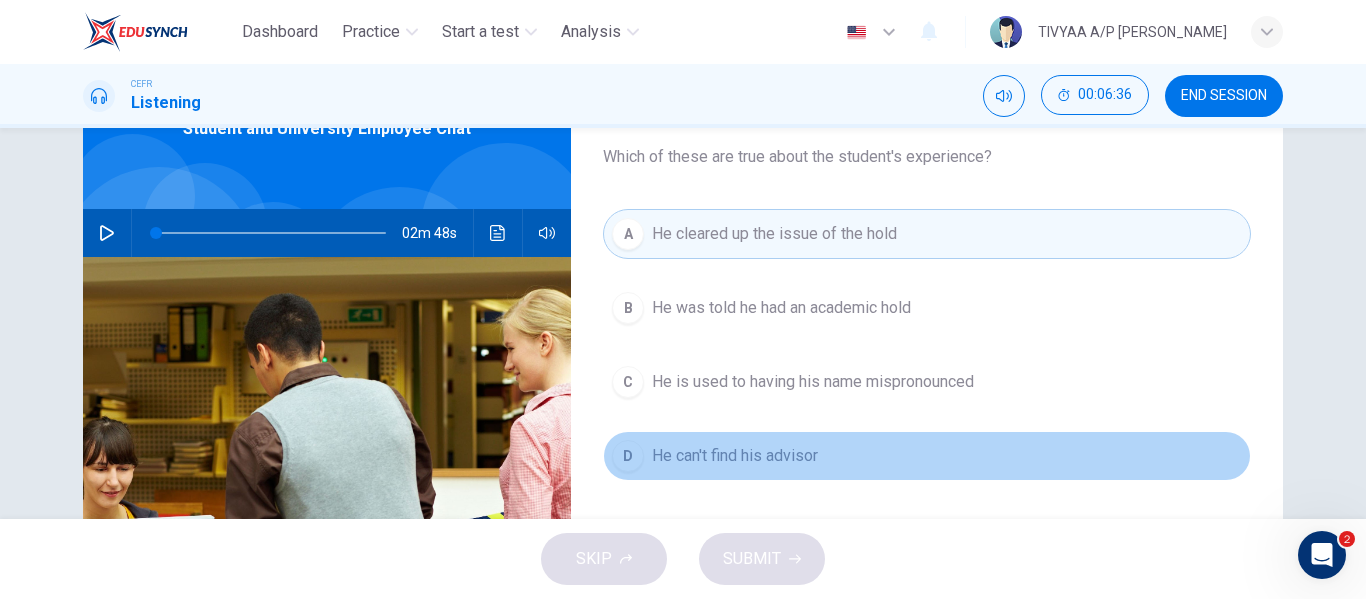 click on "D He can't find his advisor" at bounding box center [927, 456] 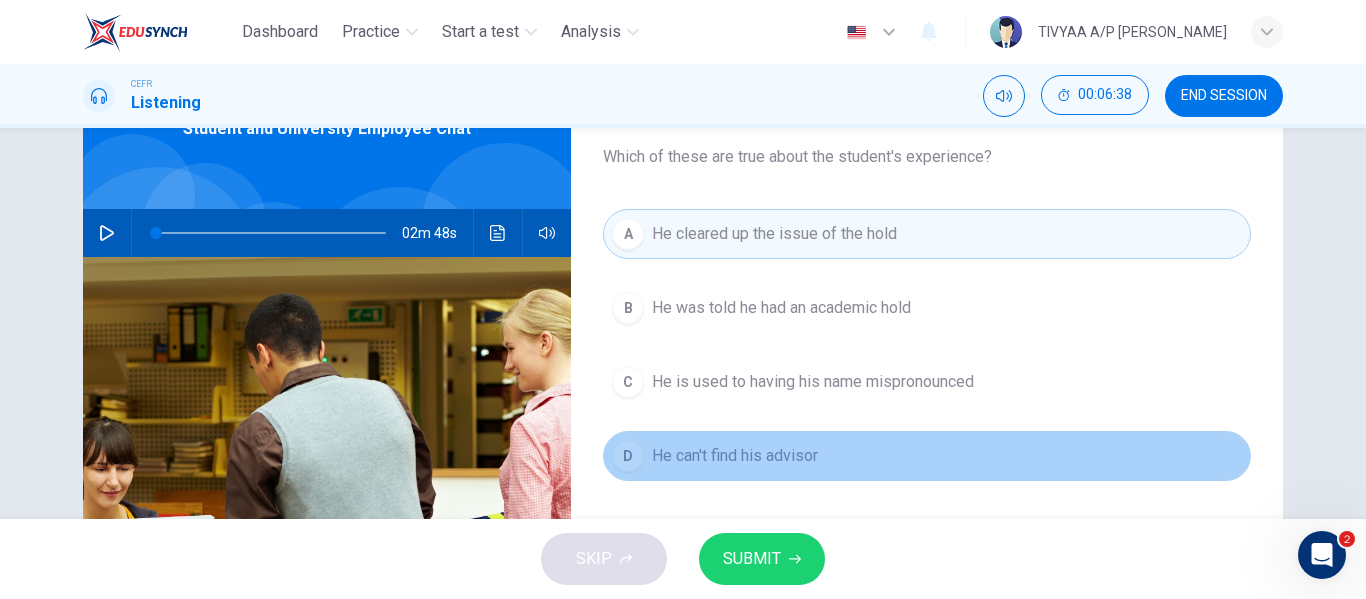 click on "D He can't find his advisor" at bounding box center (927, 456) 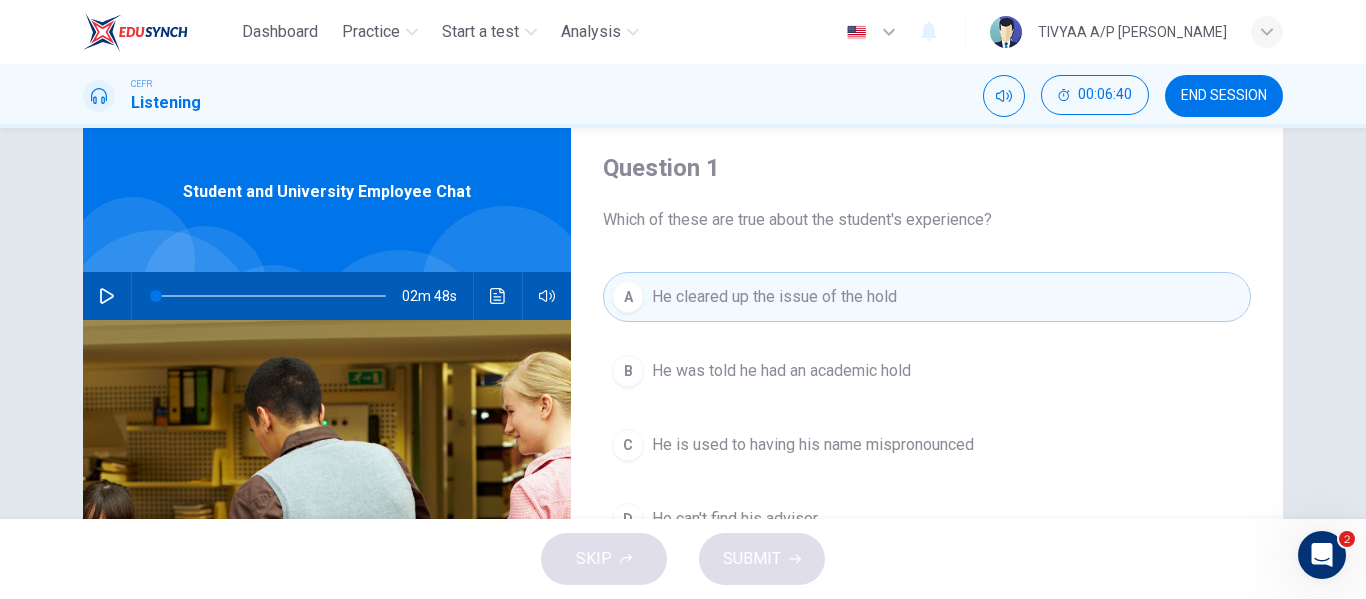 scroll, scrollTop: 49, scrollLeft: 0, axis: vertical 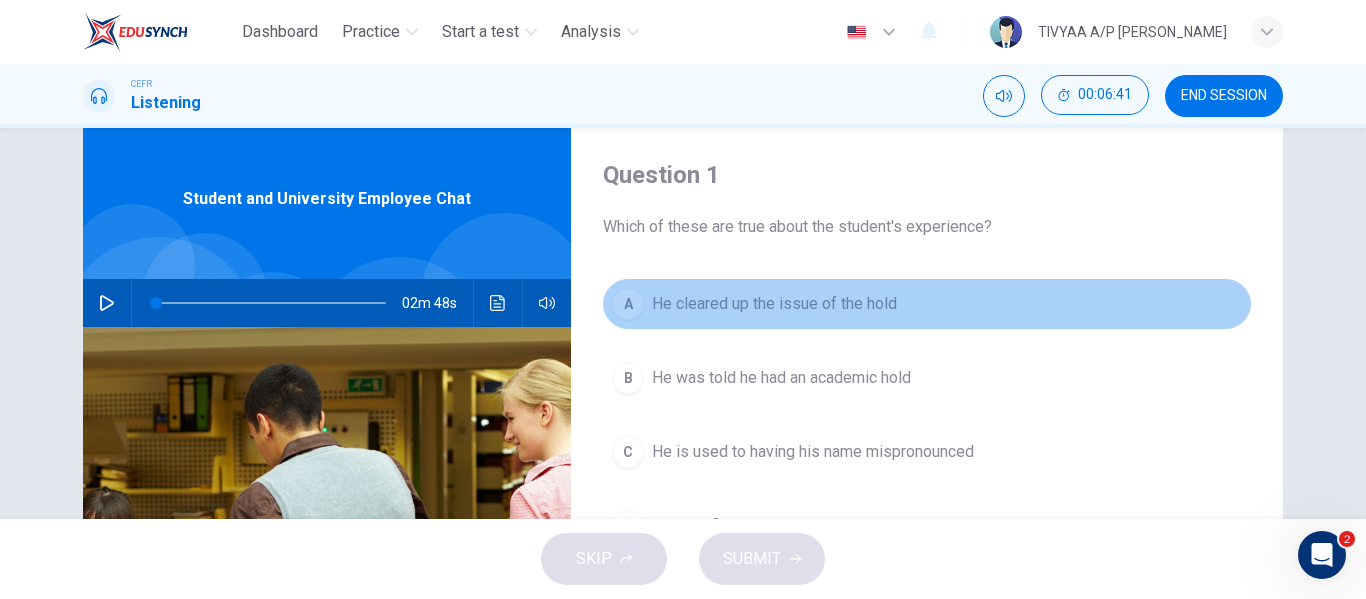 click on "A He cleared up the issue of the hold" at bounding box center [927, 304] 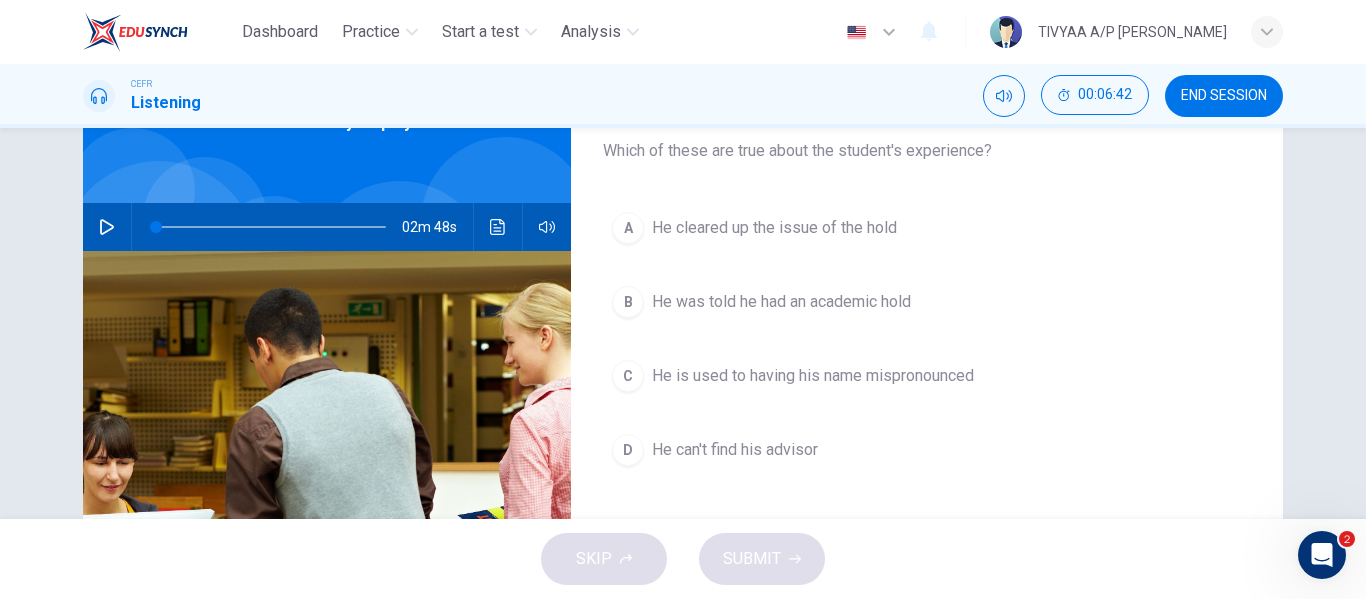 scroll, scrollTop: 127, scrollLeft: 0, axis: vertical 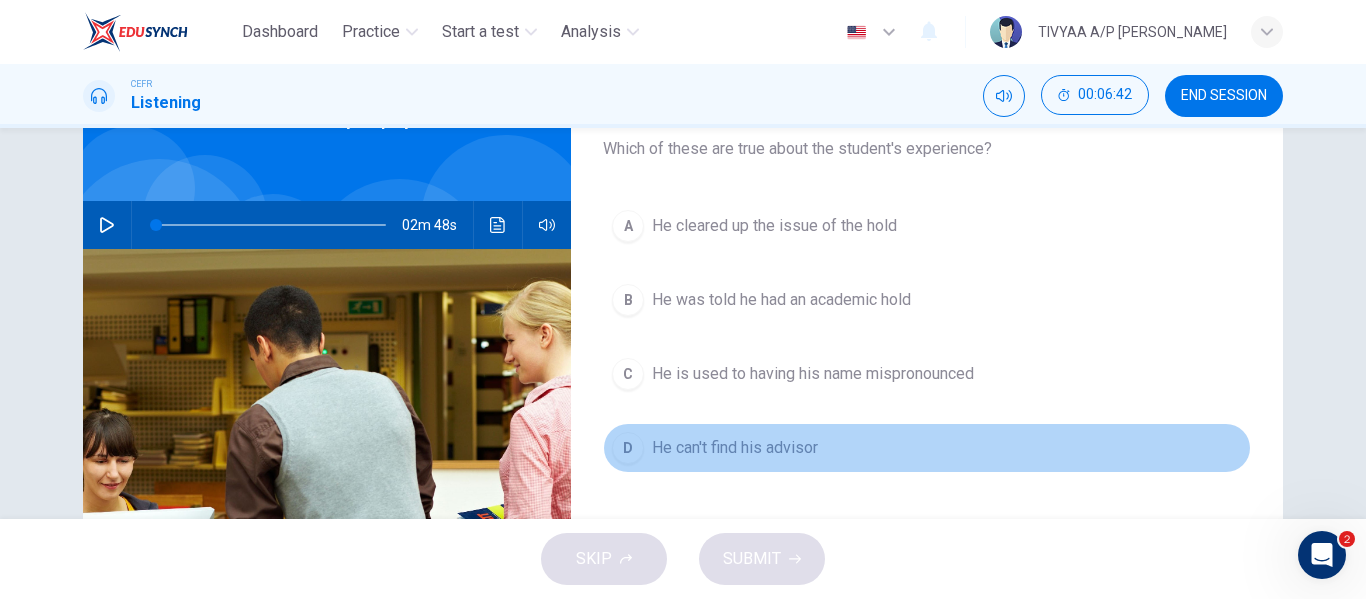 click on "He can't find his advisor" at bounding box center (735, 448) 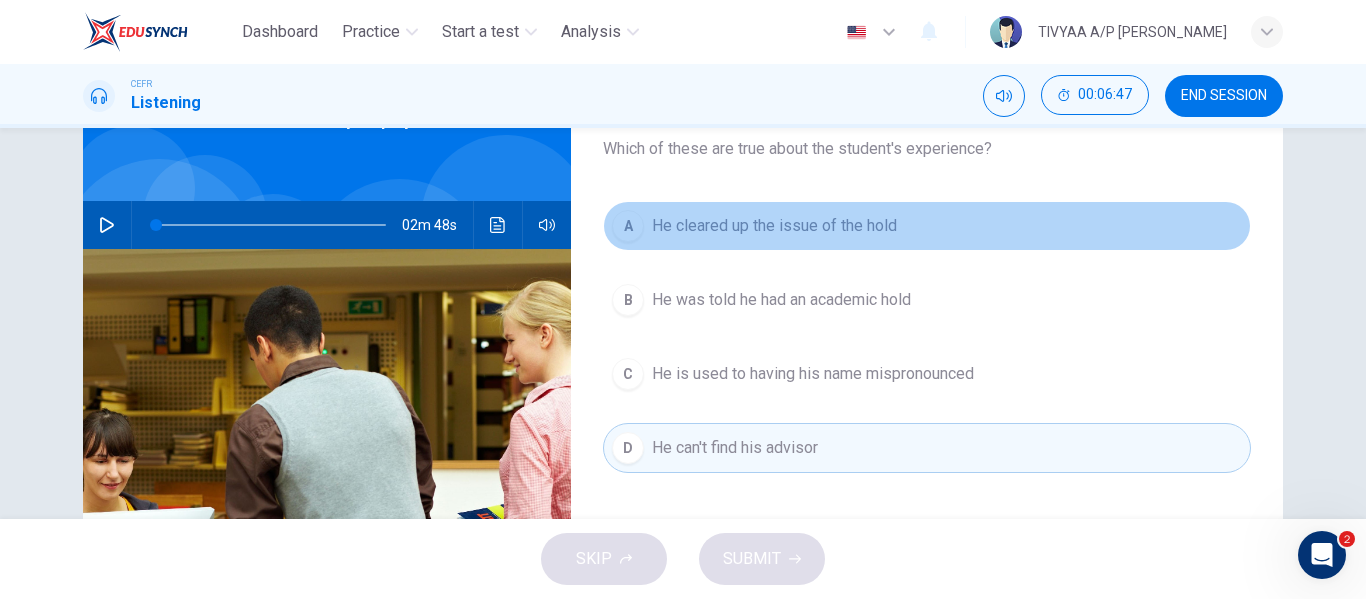 click on "He cleared up the issue of the hold" at bounding box center [774, 226] 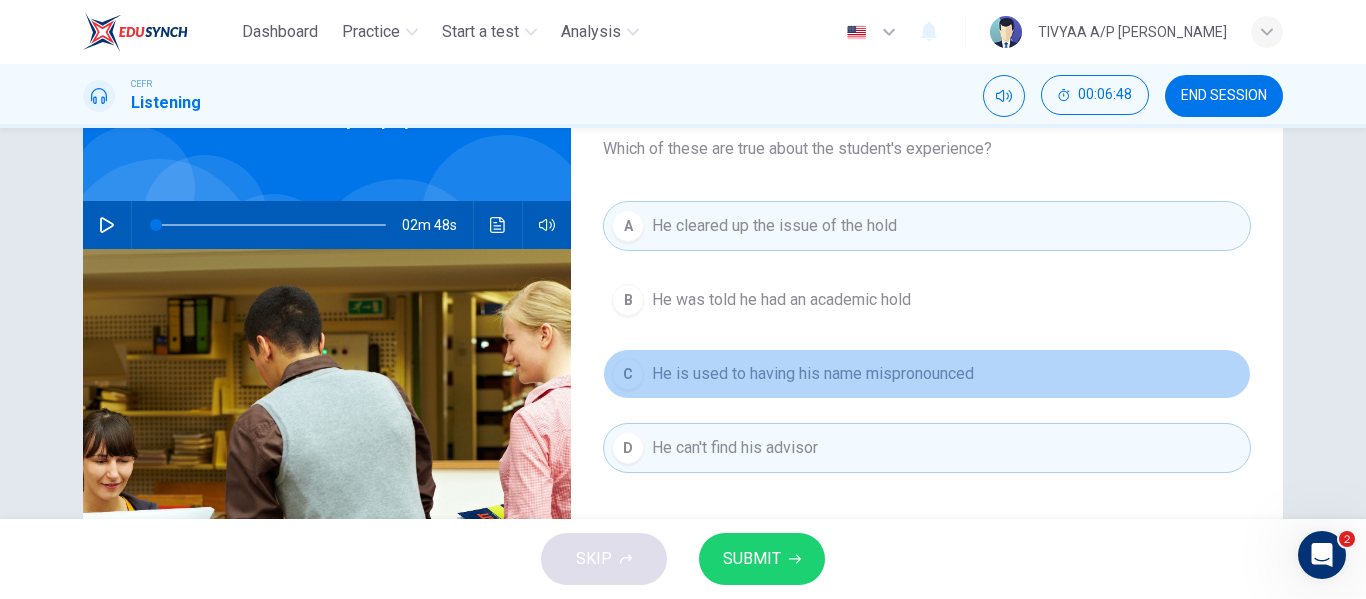 click on "He is used to having his name mispronounced" at bounding box center [813, 374] 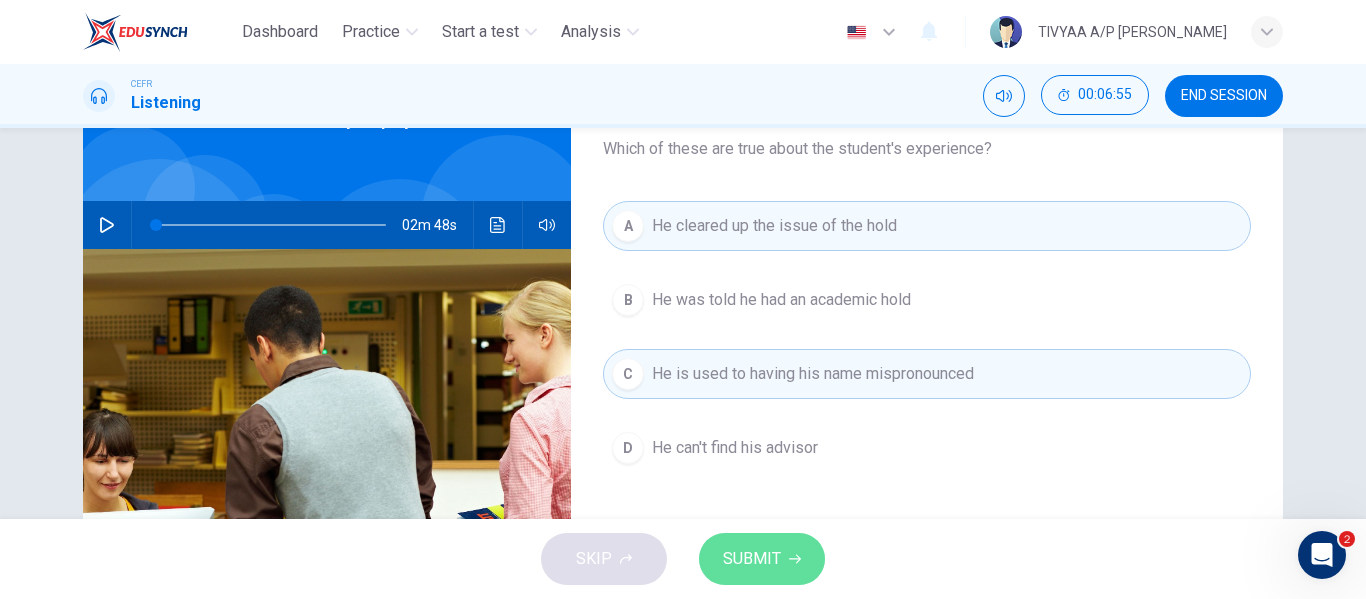 click on "SUBMIT" at bounding box center (752, 559) 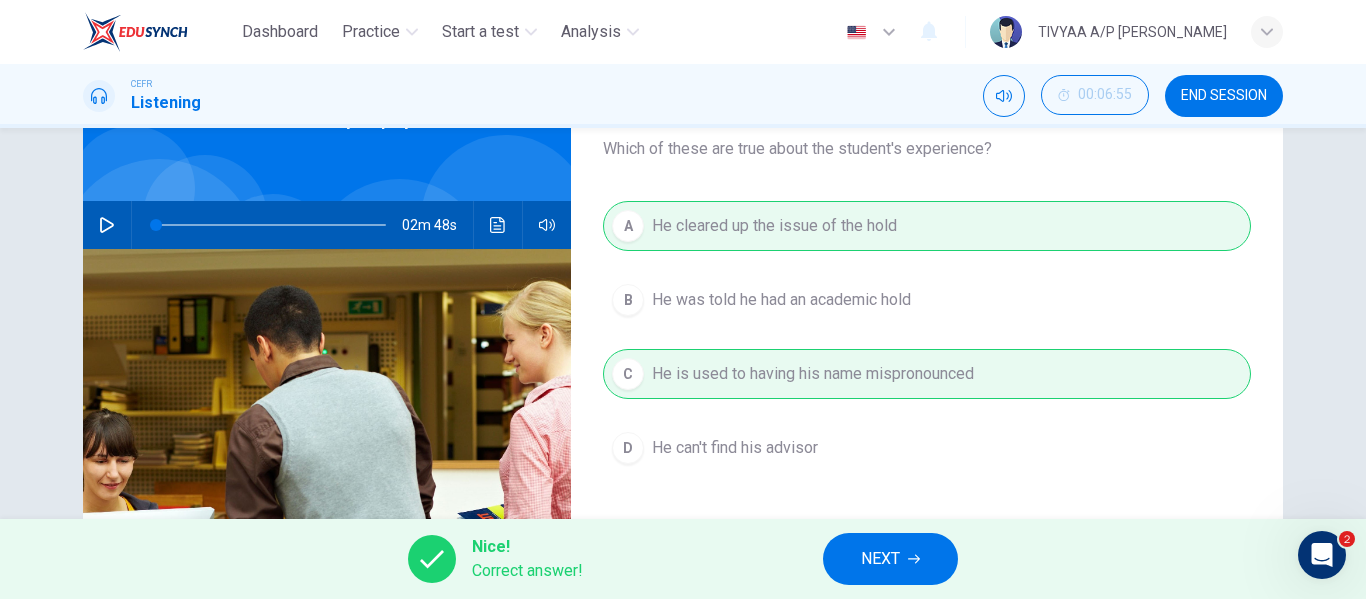 click on "NEXT" at bounding box center (890, 559) 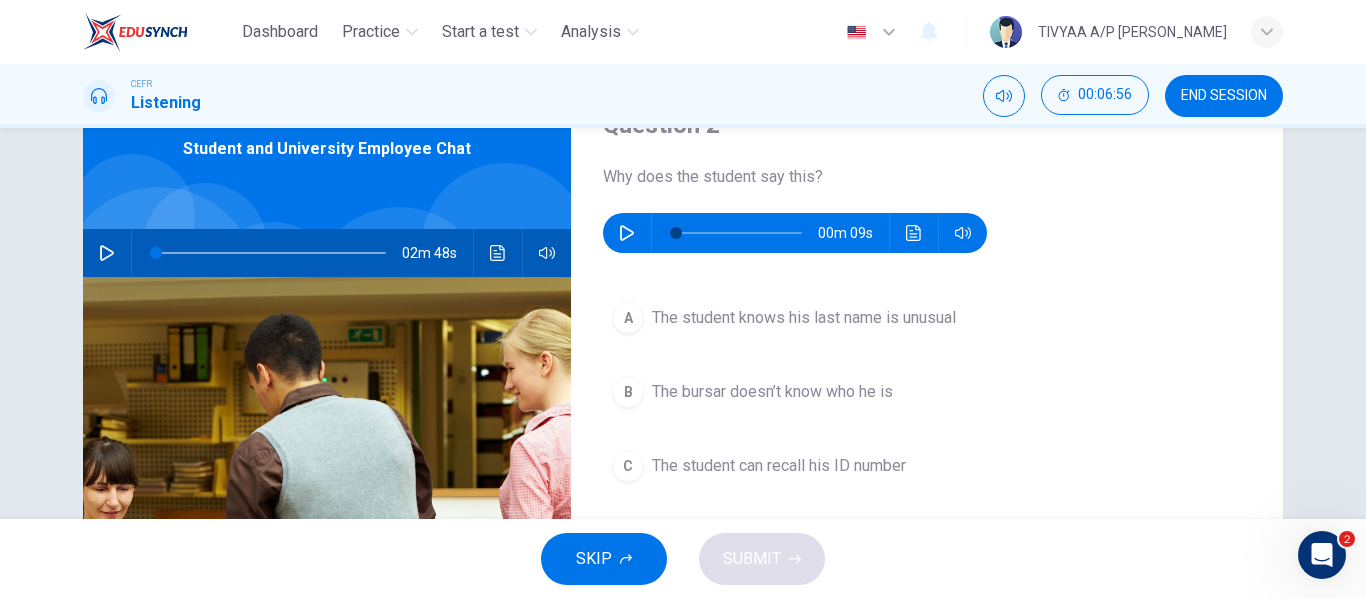 scroll, scrollTop: 98, scrollLeft: 0, axis: vertical 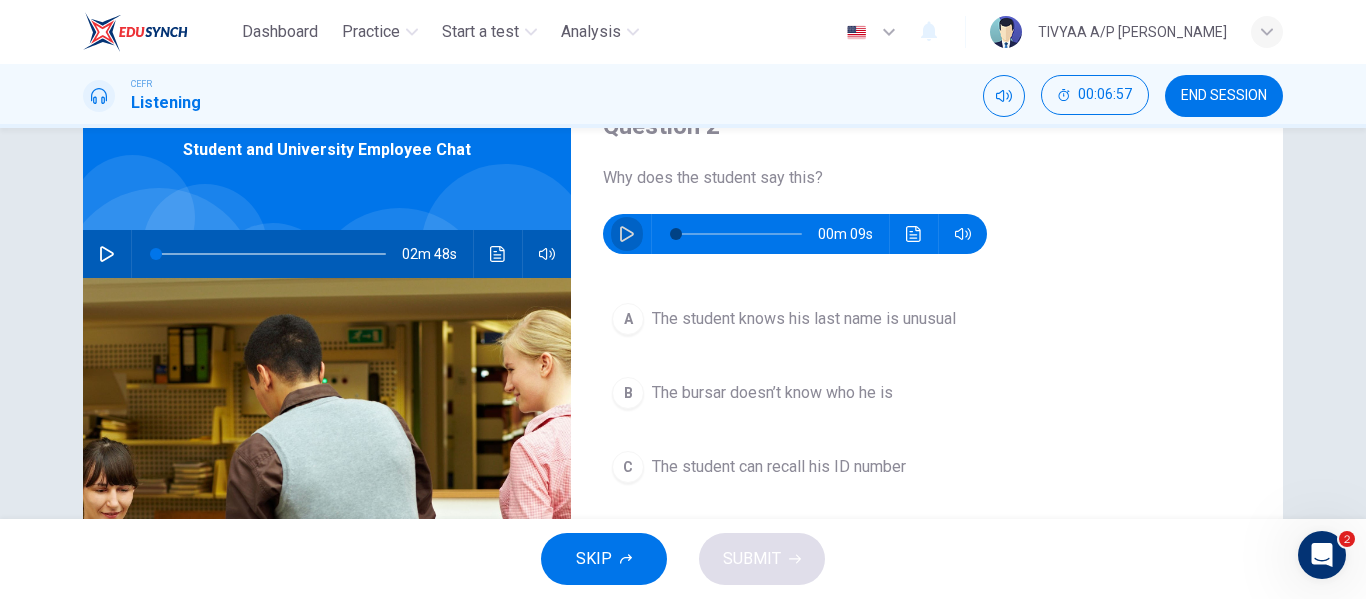 click at bounding box center [627, 234] 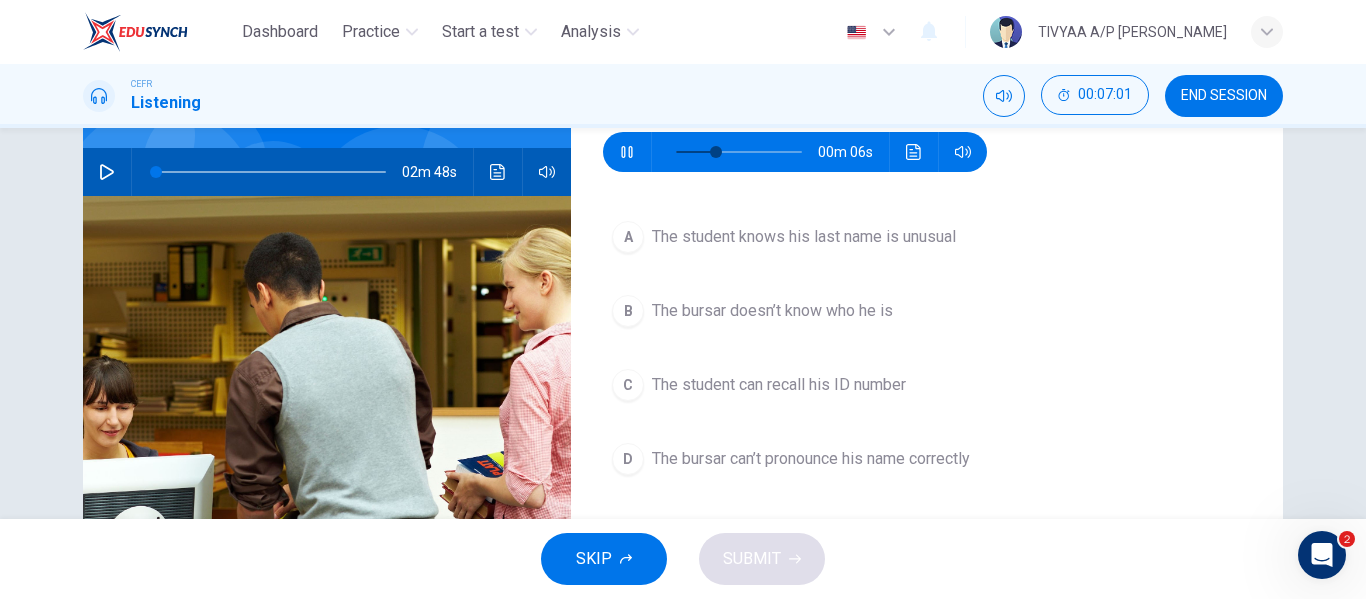scroll, scrollTop: 181, scrollLeft: 0, axis: vertical 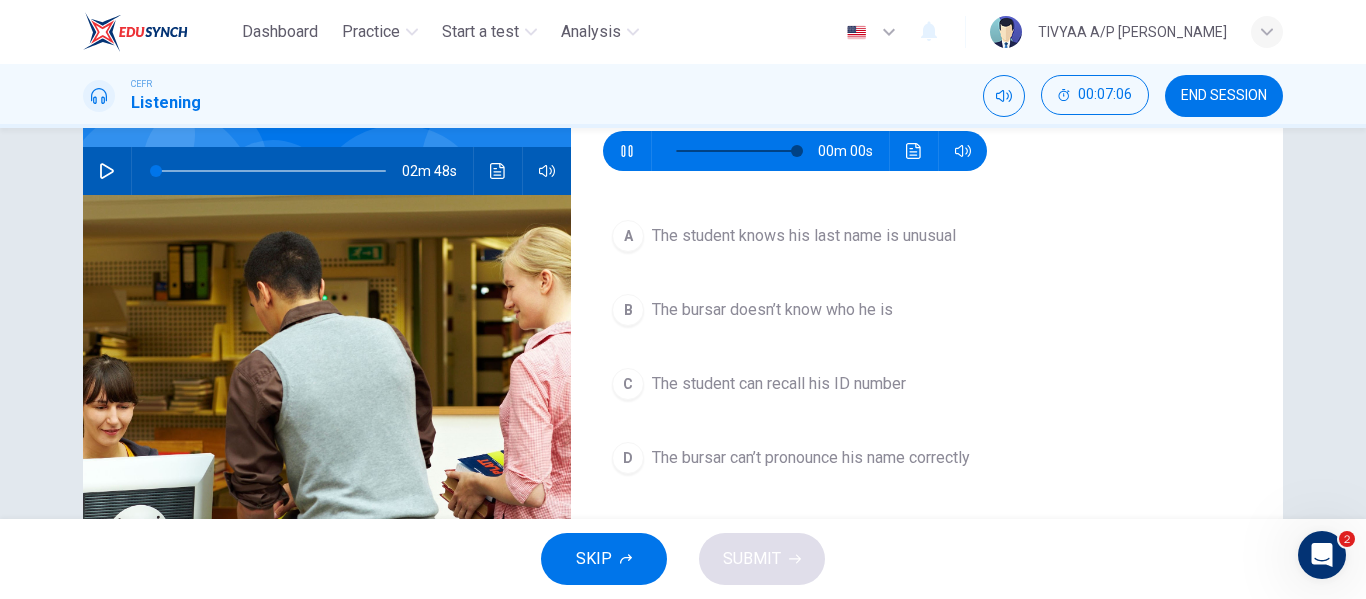 type on "0" 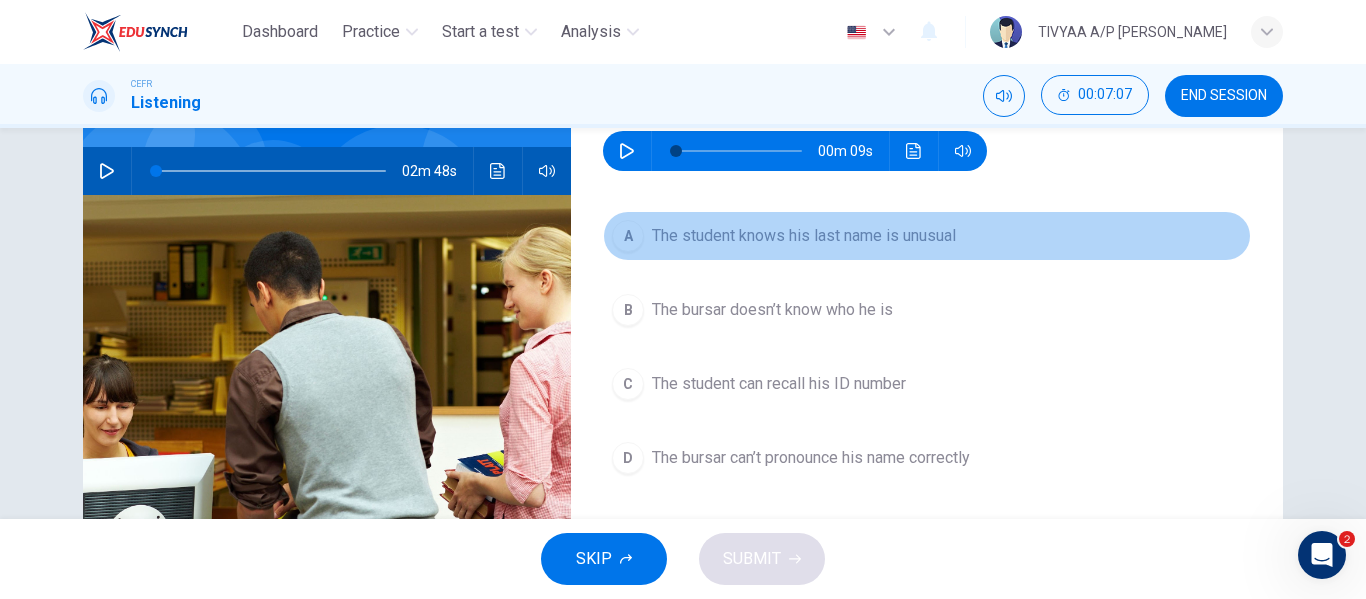 click on "The student knows his last name is unusual" at bounding box center (804, 236) 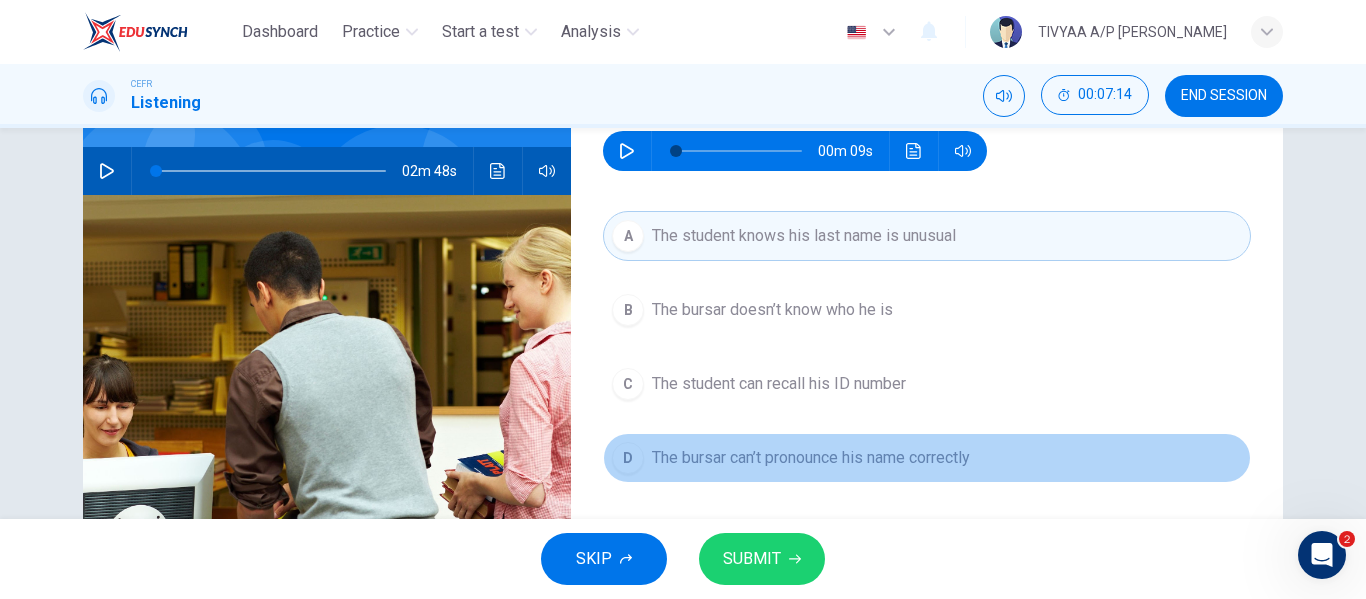 click on "The bursar can’t pronounce his name correctly" at bounding box center [811, 458] 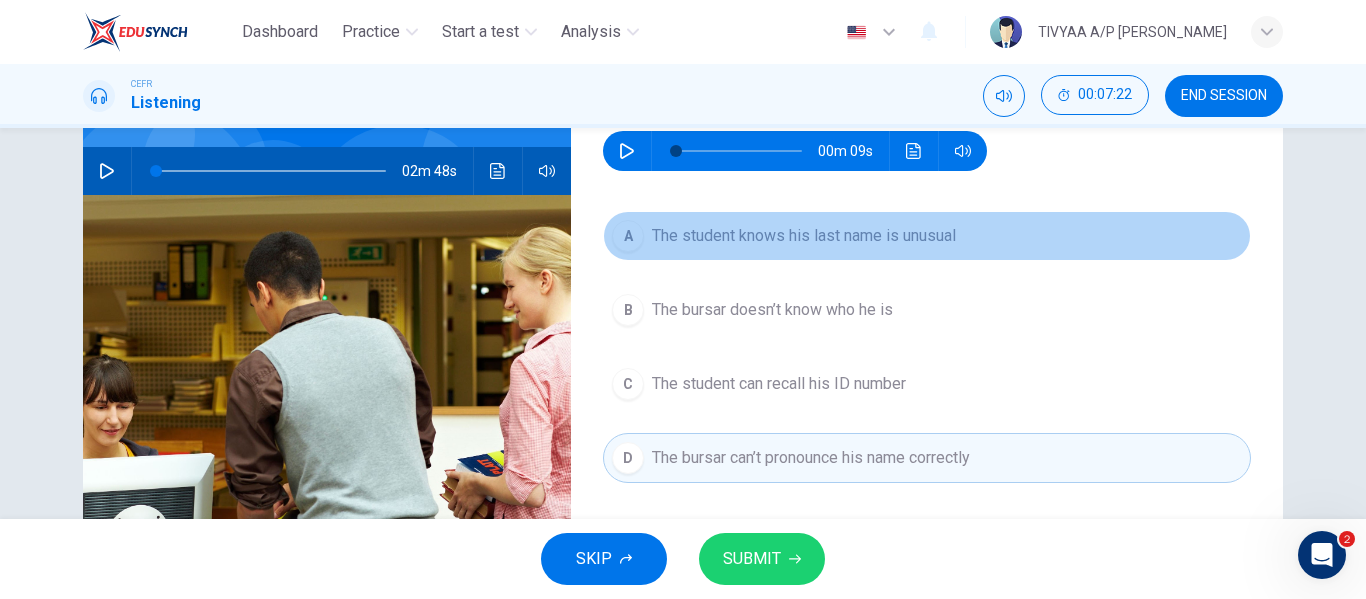 click on "A The student knows his last name is unusual" at bounding box center [927, 236] 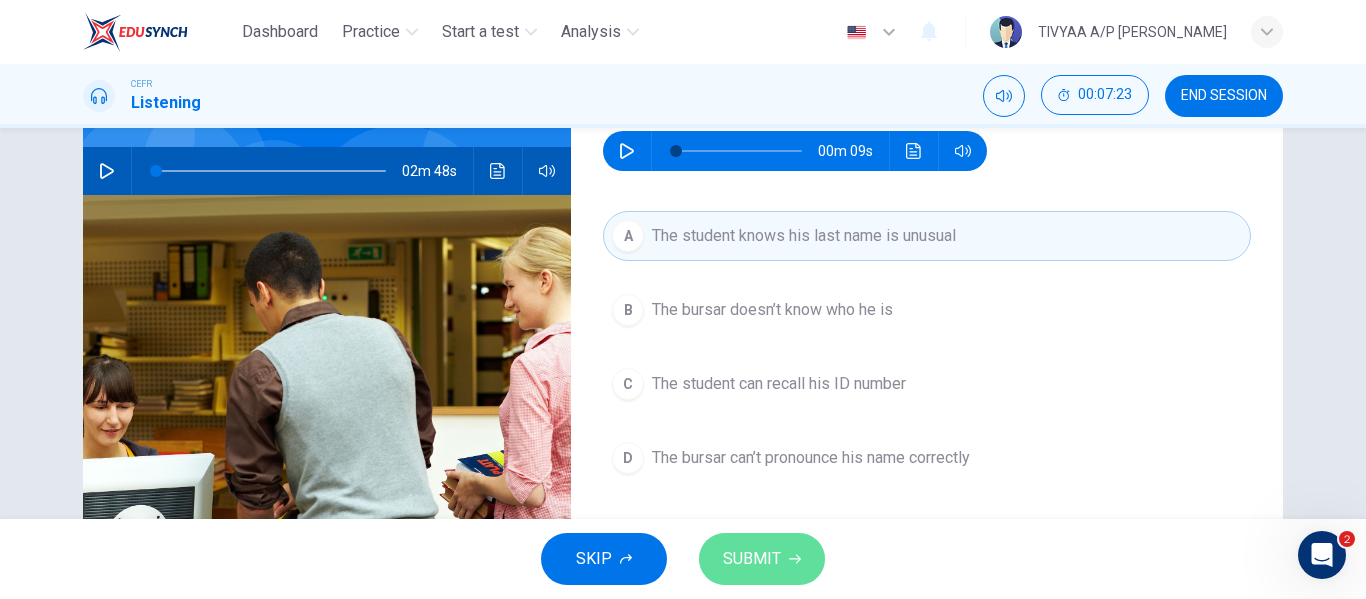 click on "SUBMIT" at bounding box center [752, 559] 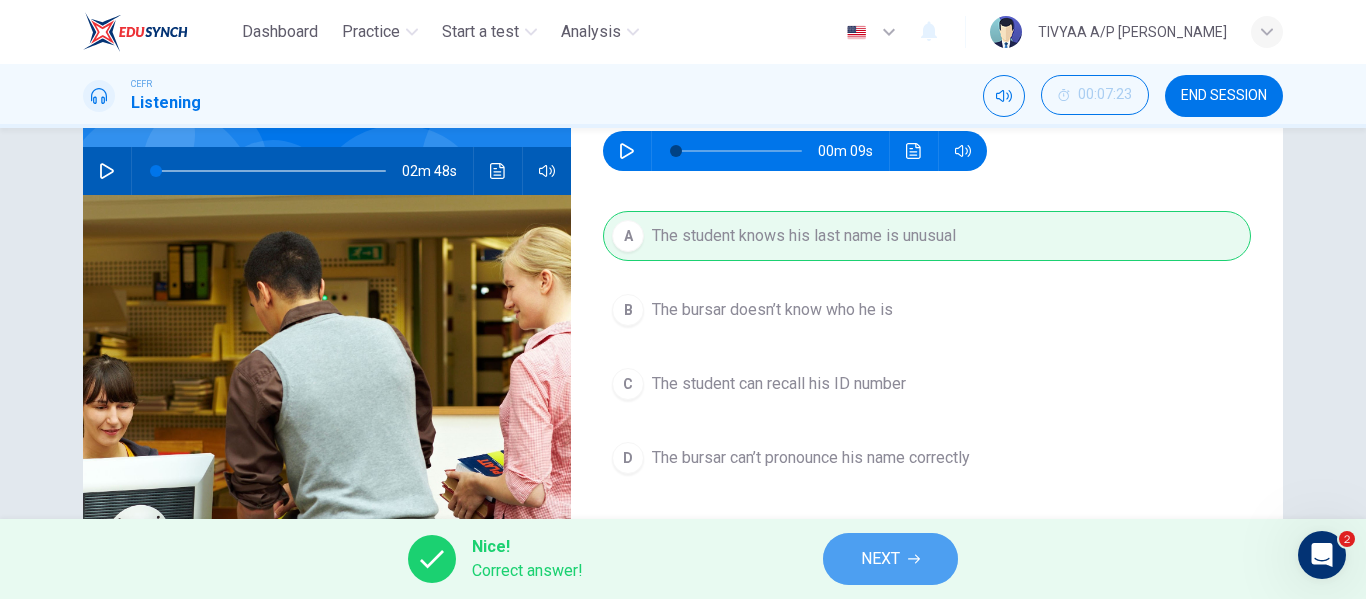 click on "NEXT" at bounding box center [880, 559] 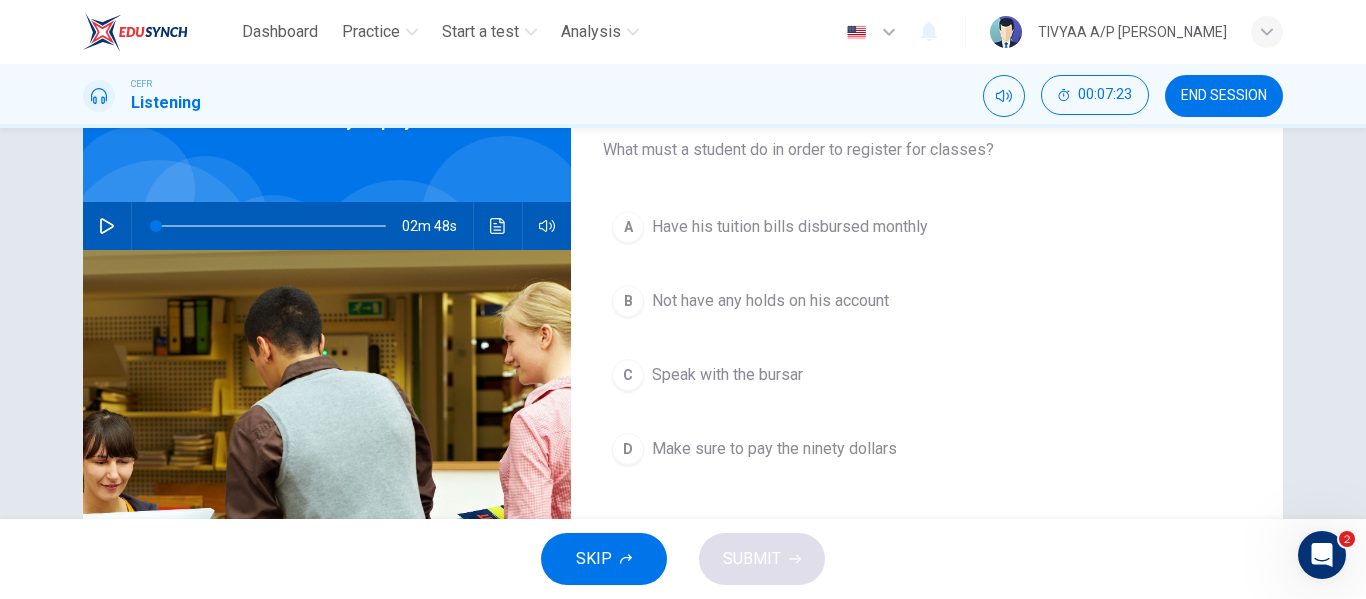 scroll, scrollTop: 125, scrollLeft: 0, axis: vertical 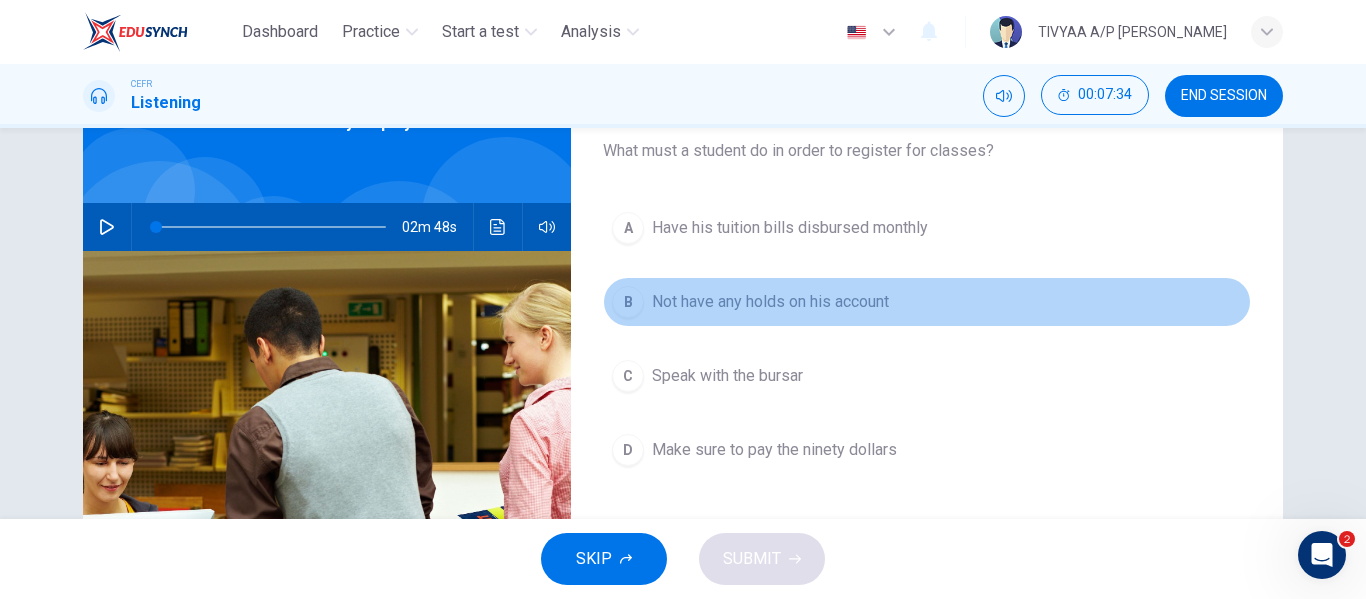 click on "Not have any holds on his account" at bounding box center [770, 302] 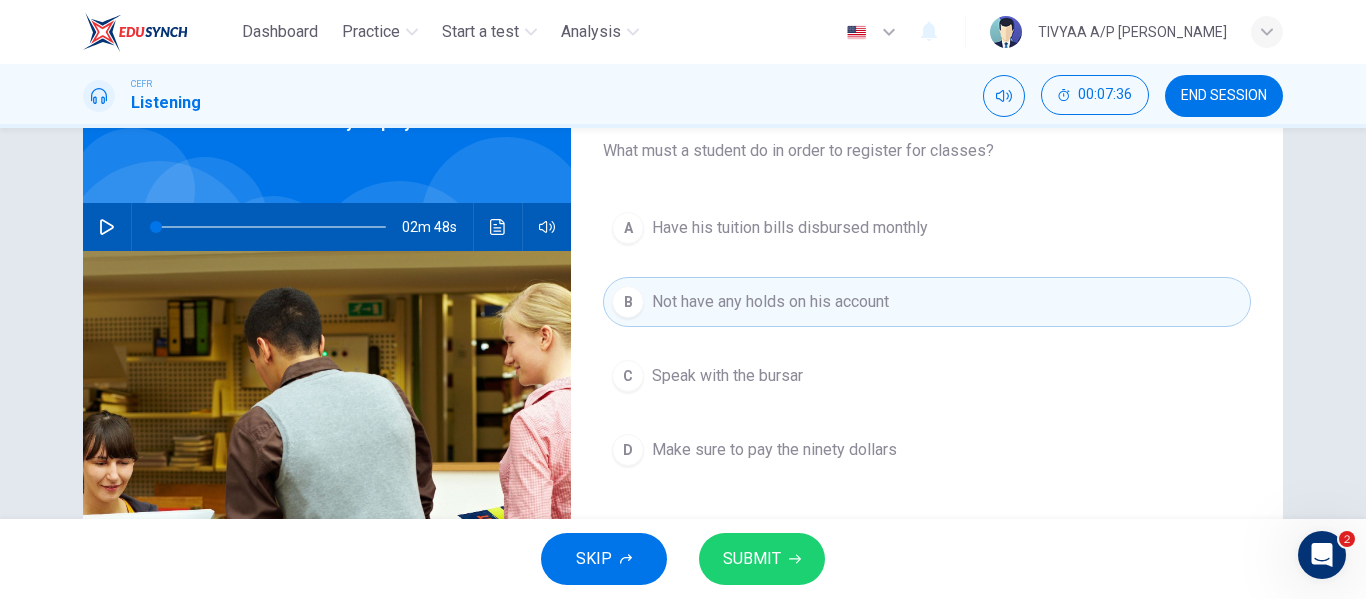 click on "SUBMIT" at bounding box center [752, 559] 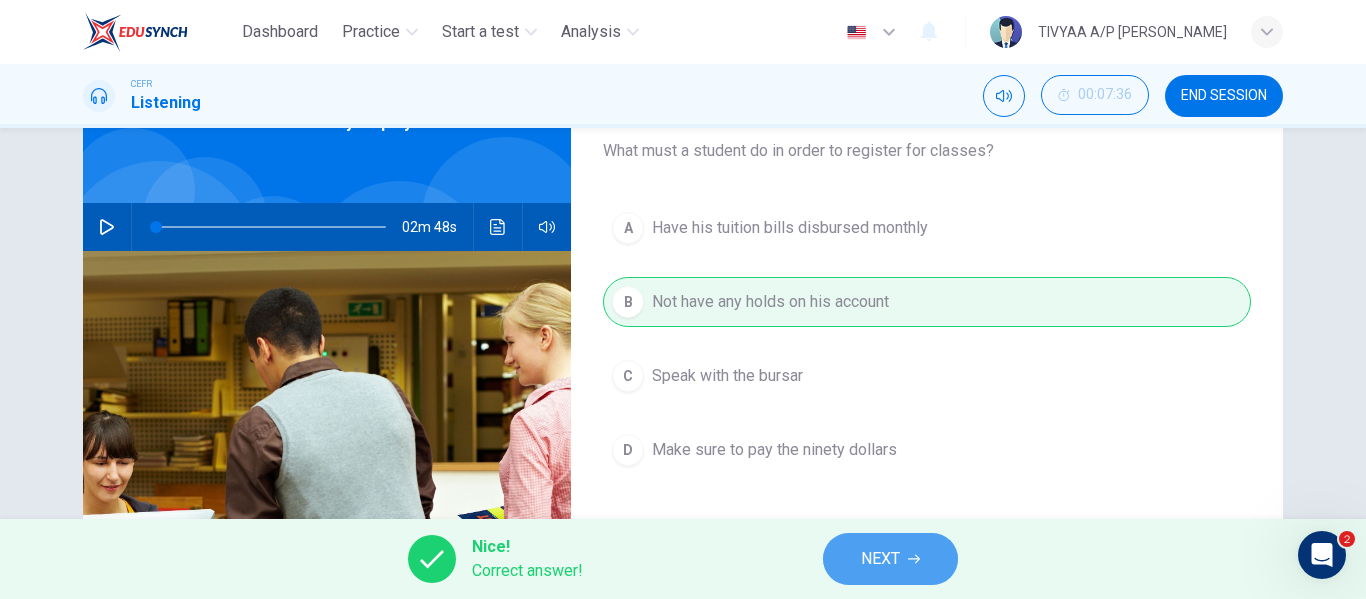 click on "NEXT" at bounding box center [880, 559] 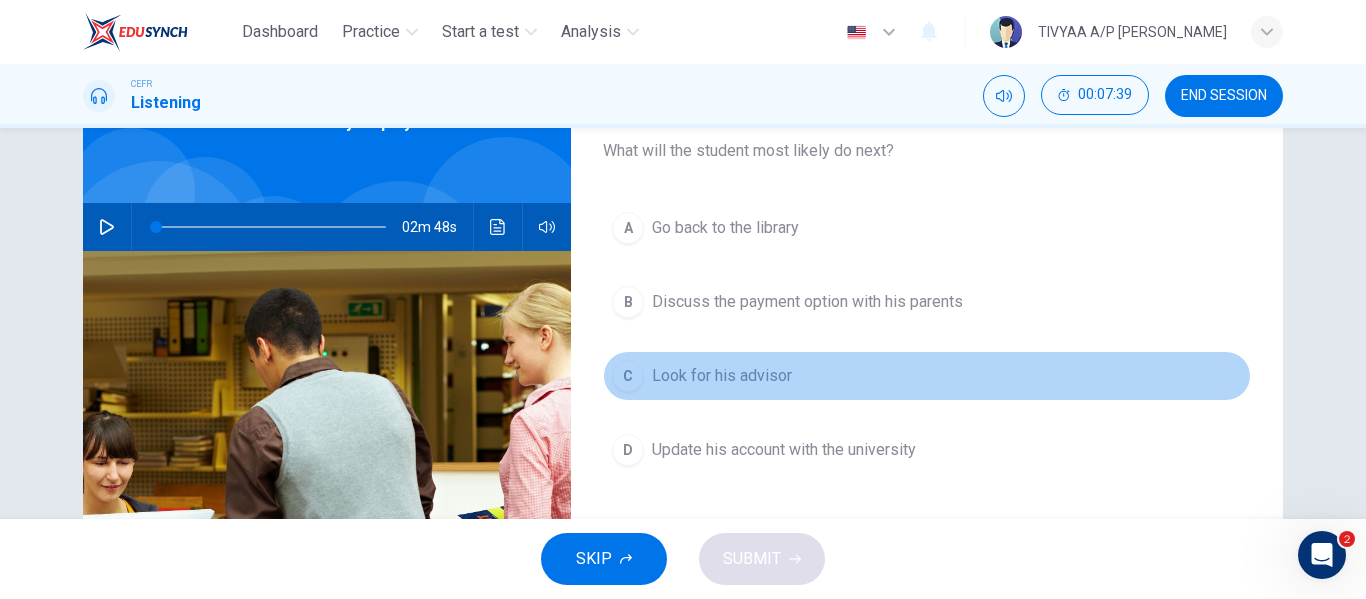 click on "Look for his advisor" at bounding box center (722, 376) 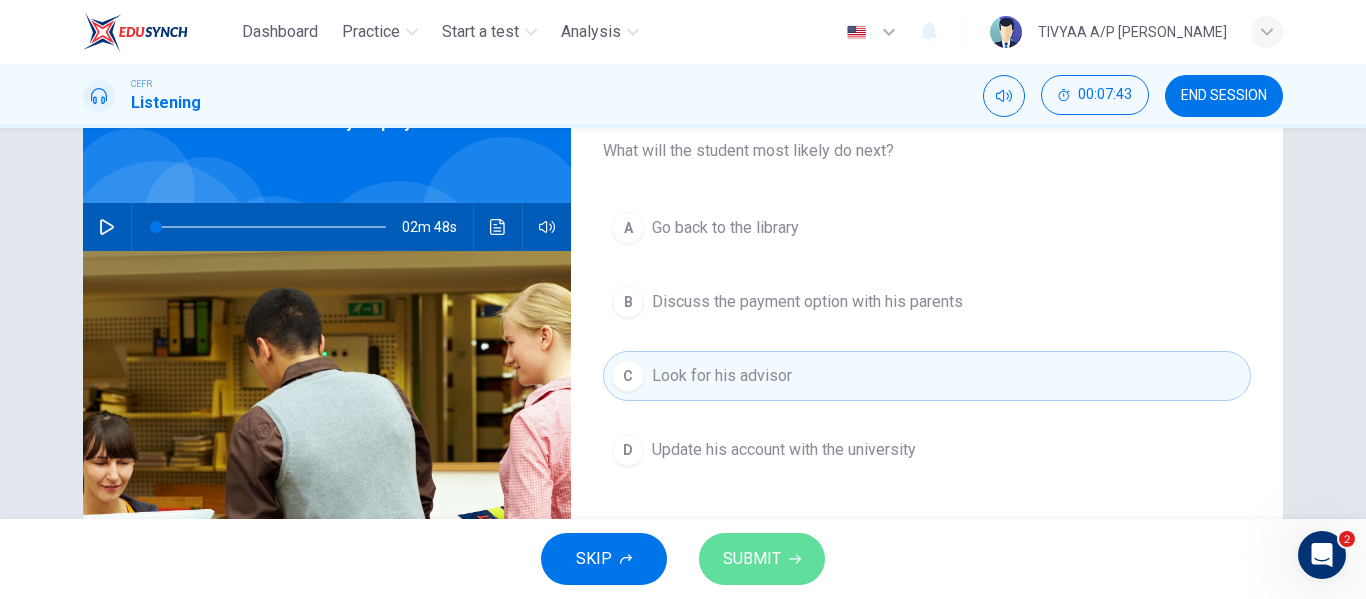 click on "SUBMIT" at bounding box center [762, 559] 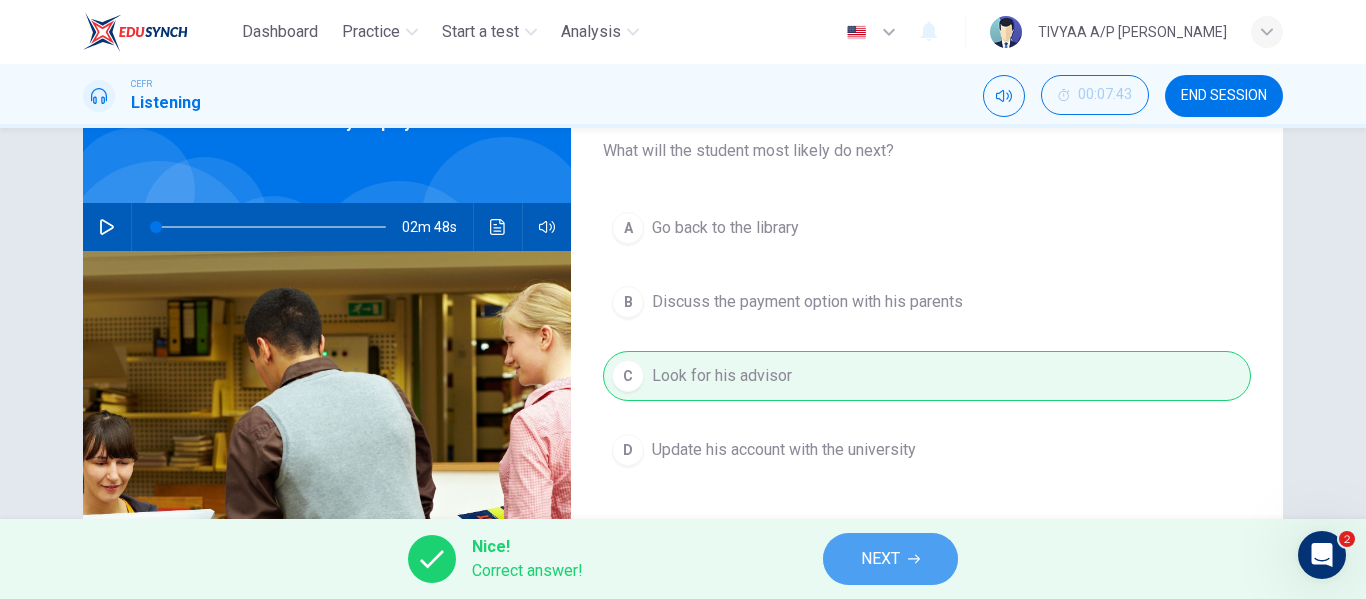click on "NEXT" at bounding box center (880, 559) 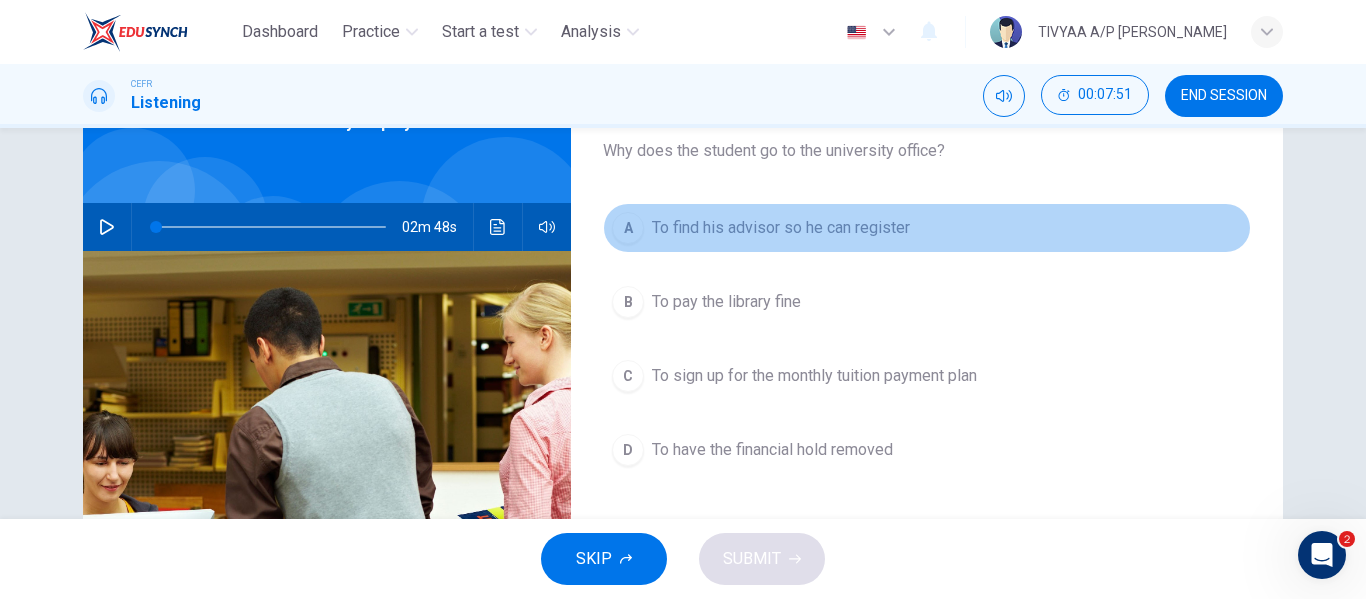 click on "To find his advisor so he can register" at bounding box center (781, 228) 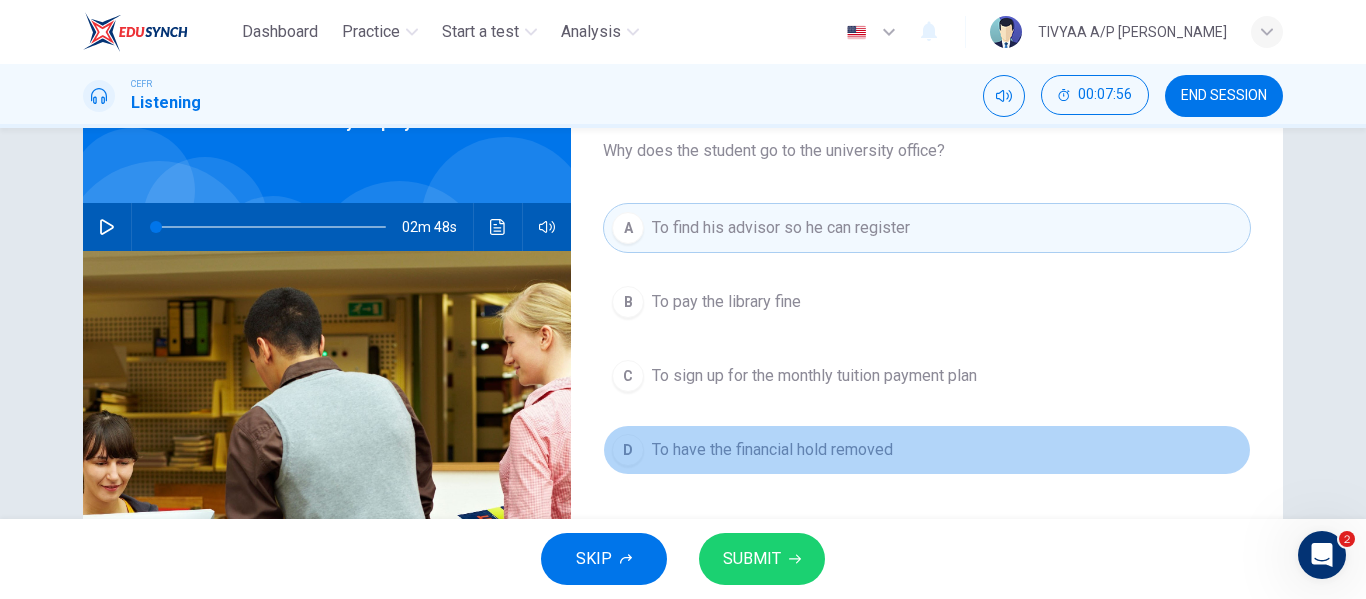 click on "To have the financial hold removed" at bounding box center [772, 450] 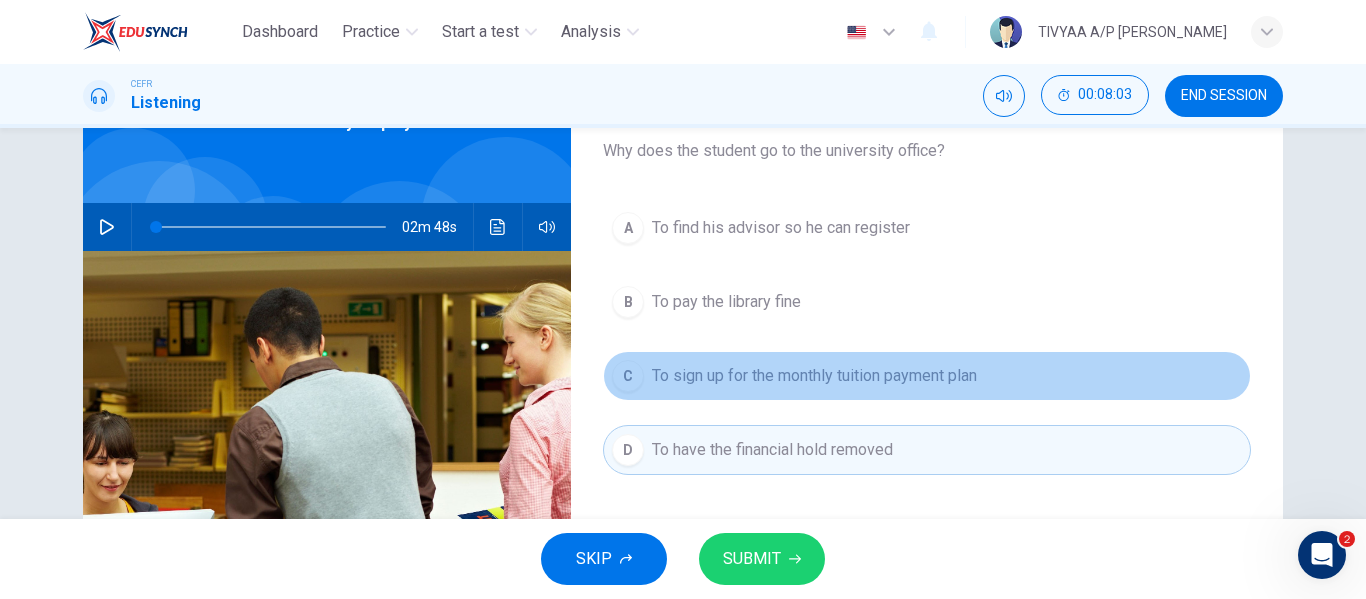 click on "To sign up for the monthly tuition payment plan" at bounding box center (814, 376) 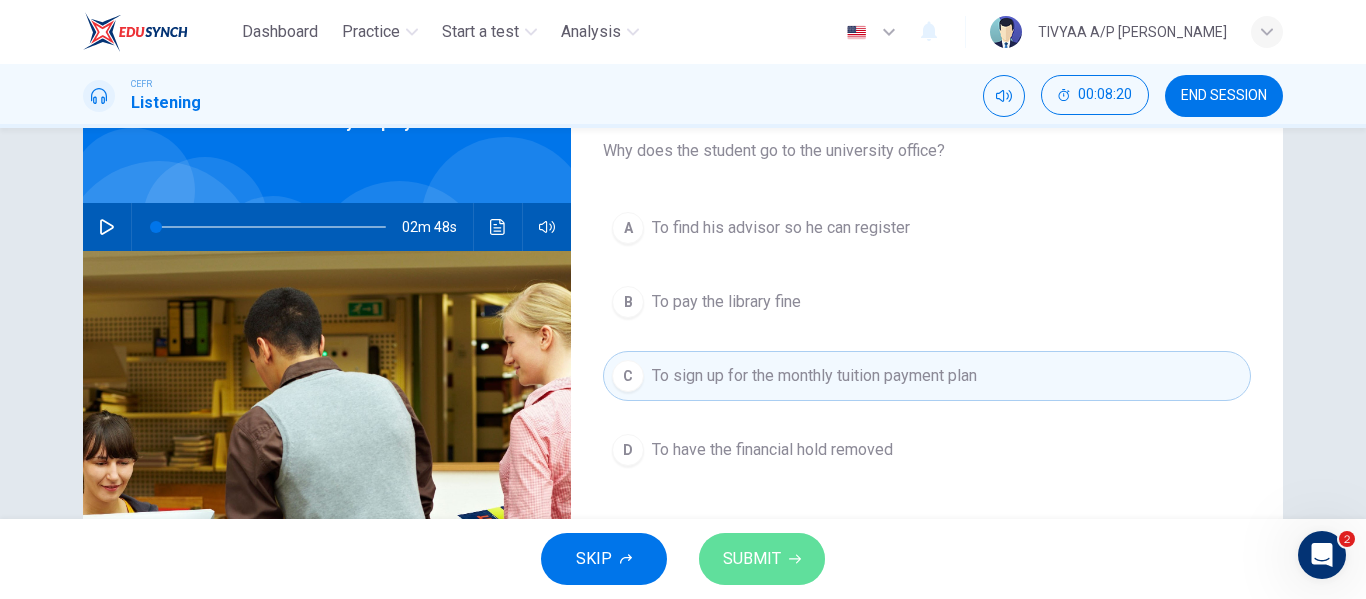 click on "SUBMIT" at bounding box center [752, 559] 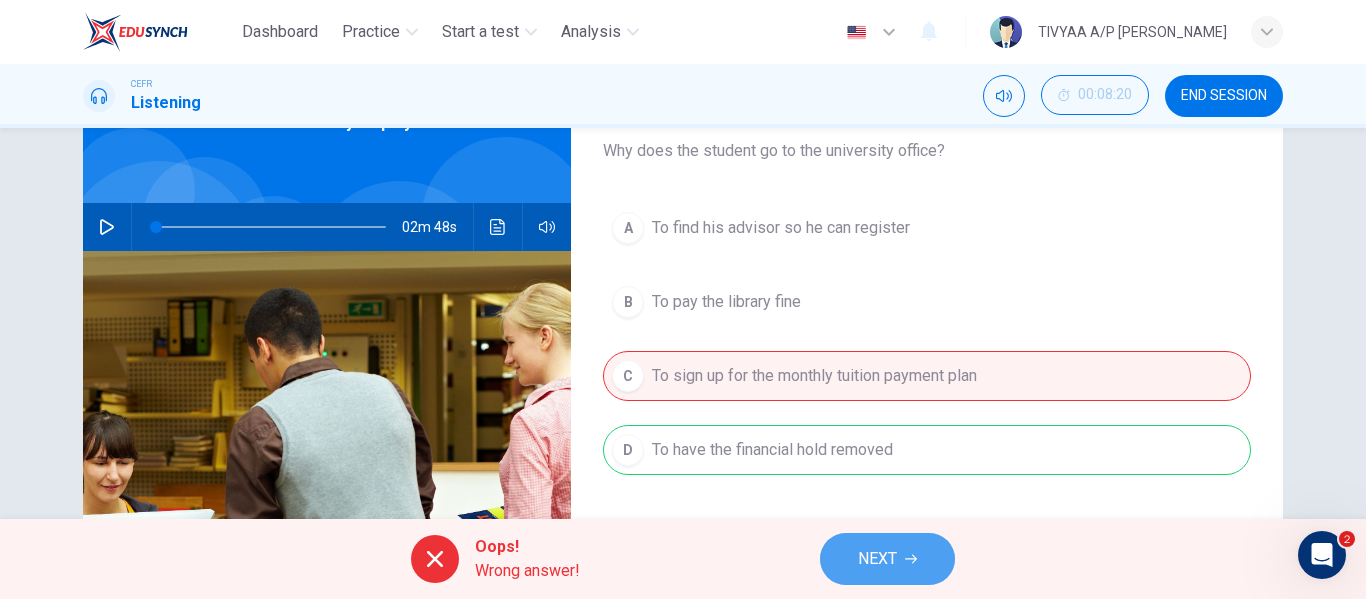 click on "NEXT" at bounding box center [877, 559] 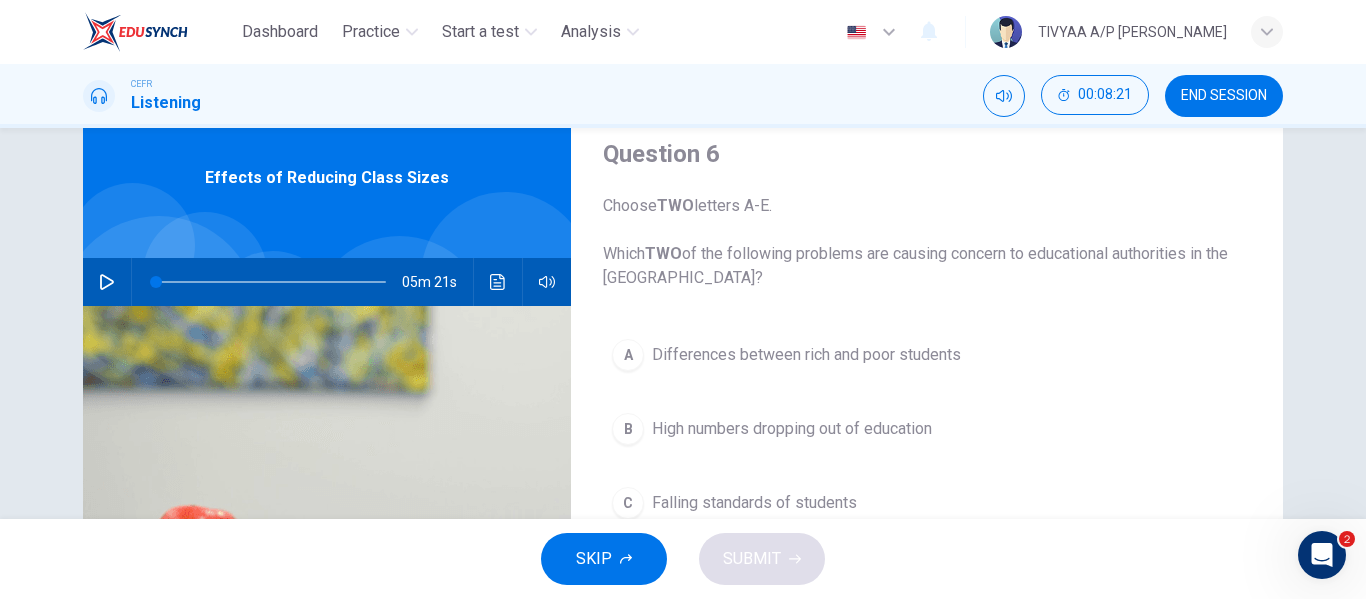 scroll, scrollTop: 72, scrollLeft: 0, axis: vertical 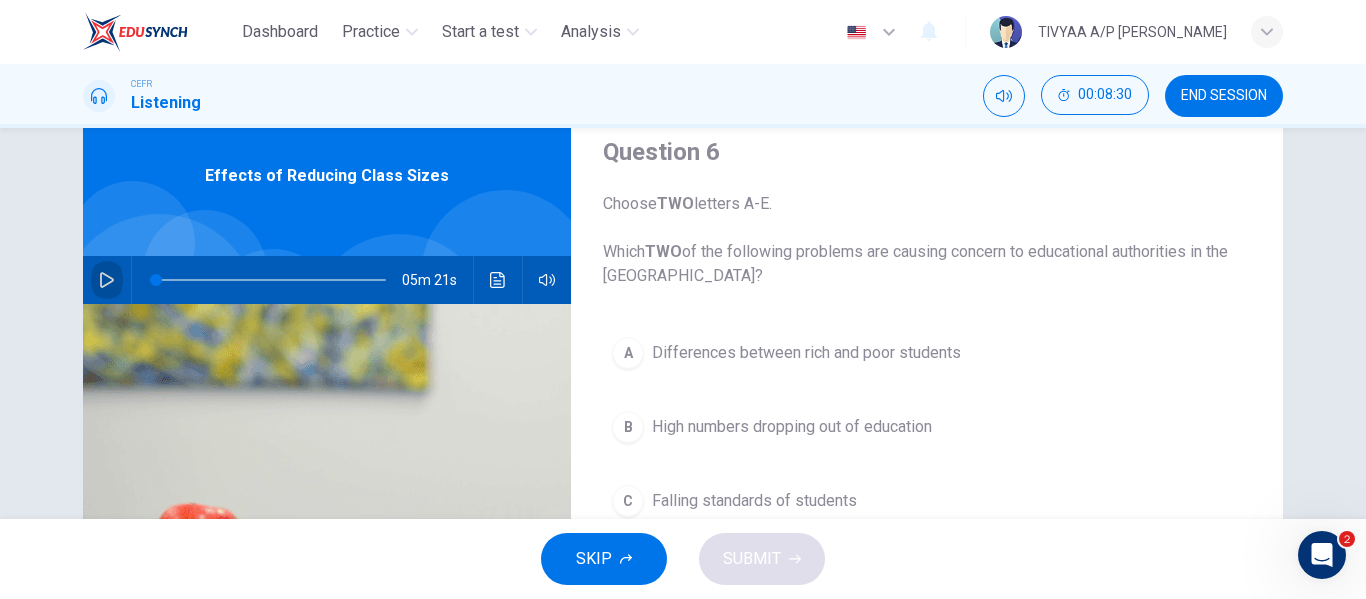 click 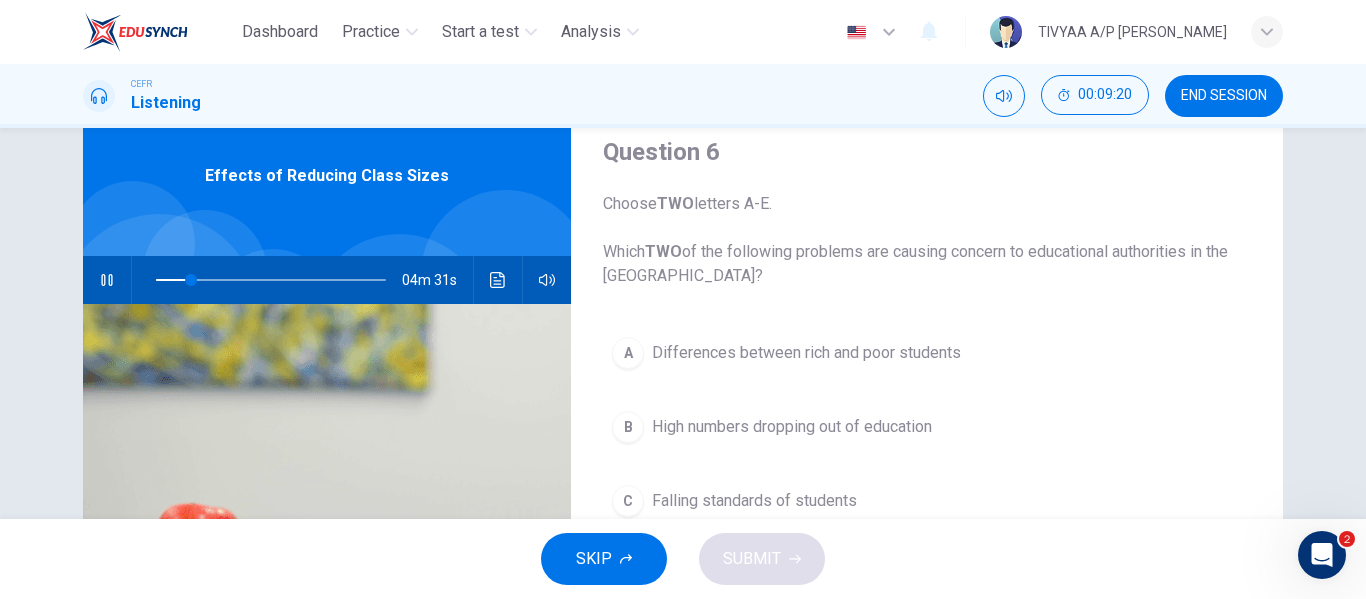 type on "16" 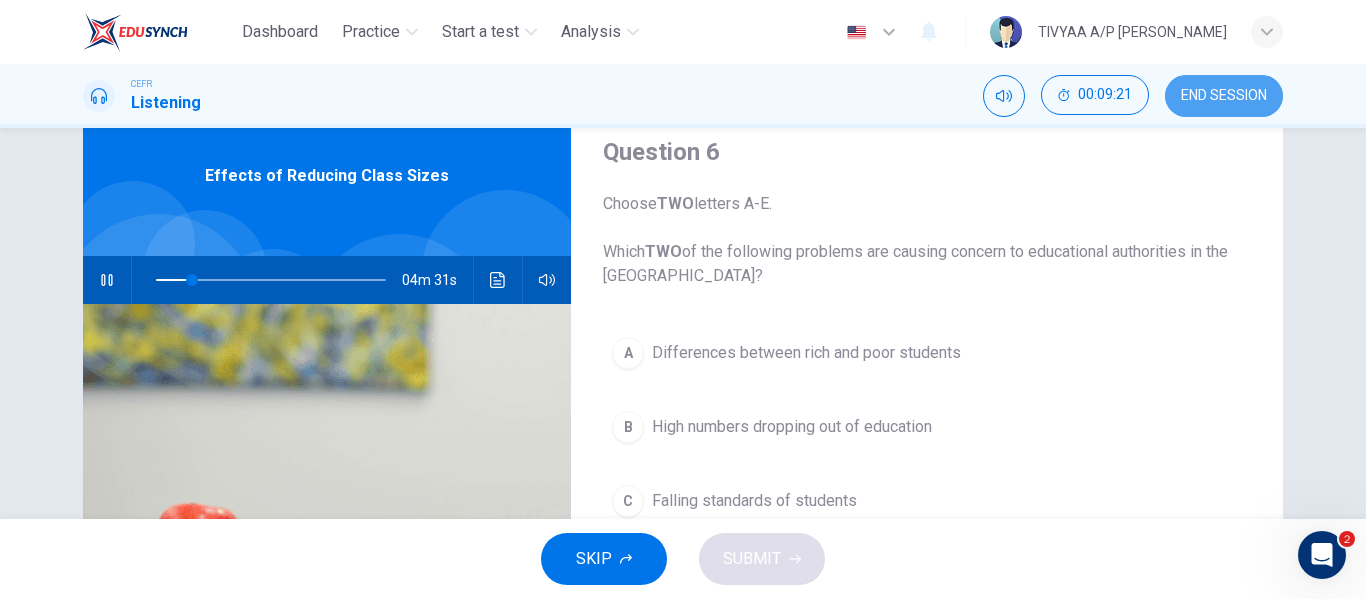 click on "END SESSION" at bounding box center (1224, 96) 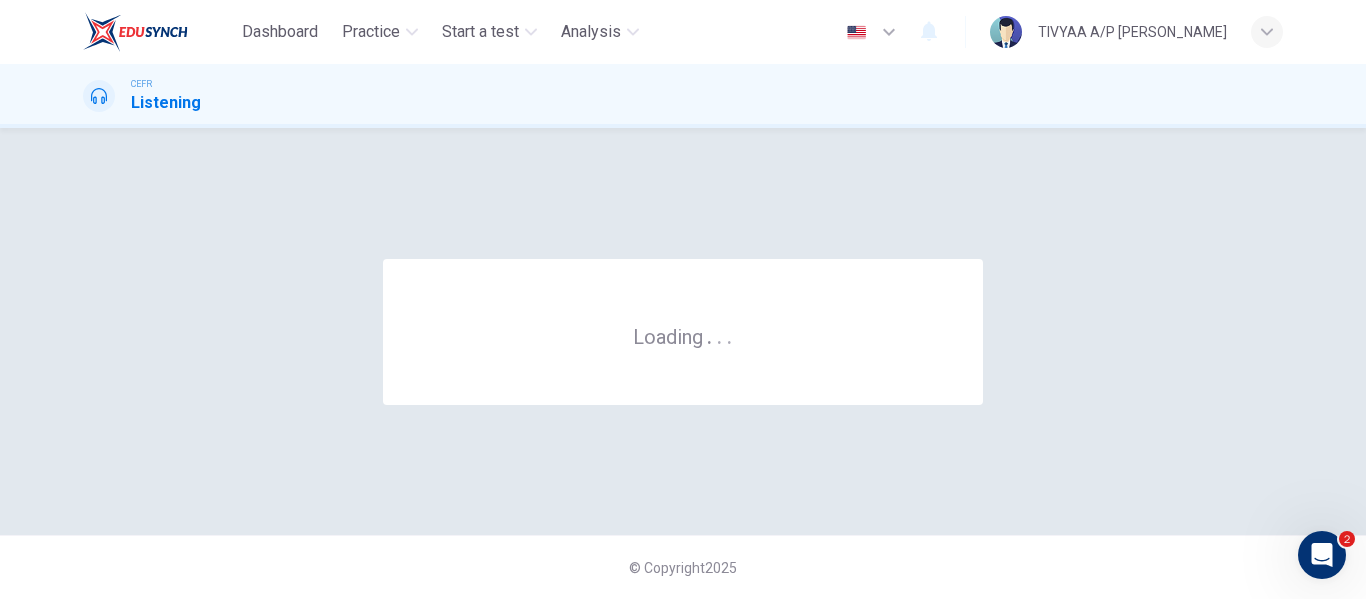 scroll, scrollTop: 0, scrollLeft: 0, axis: both 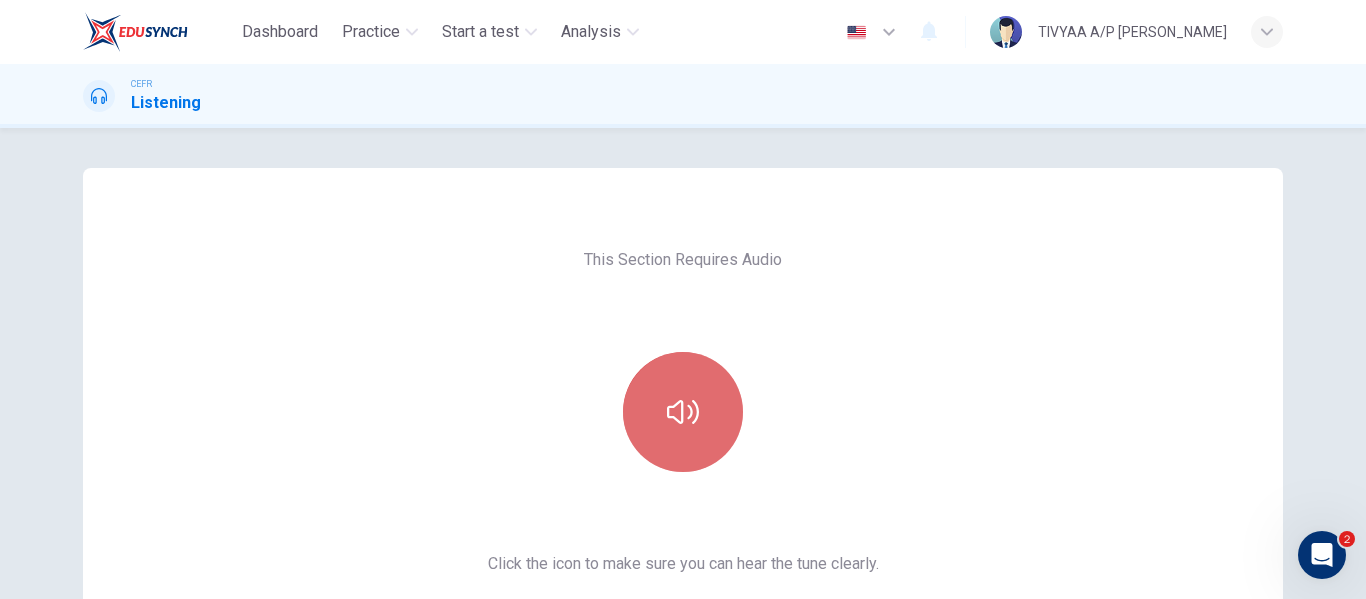 click 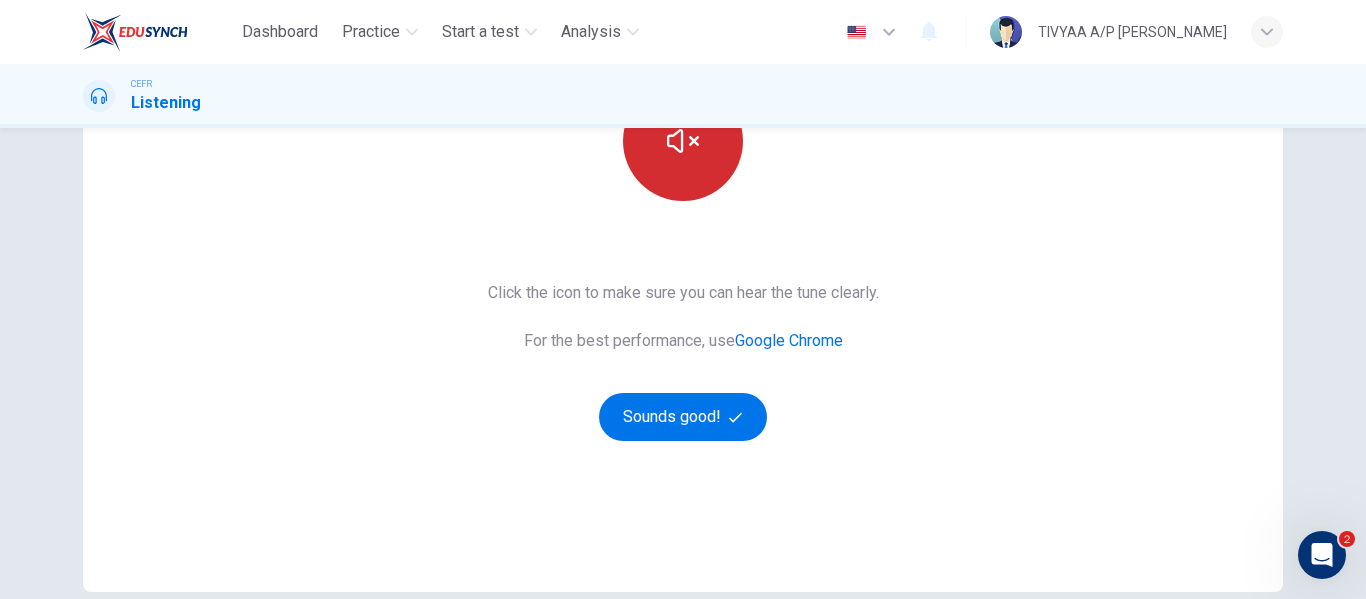 scroll, scrollTop: 273, scrollLeft: 0, axis: vertical 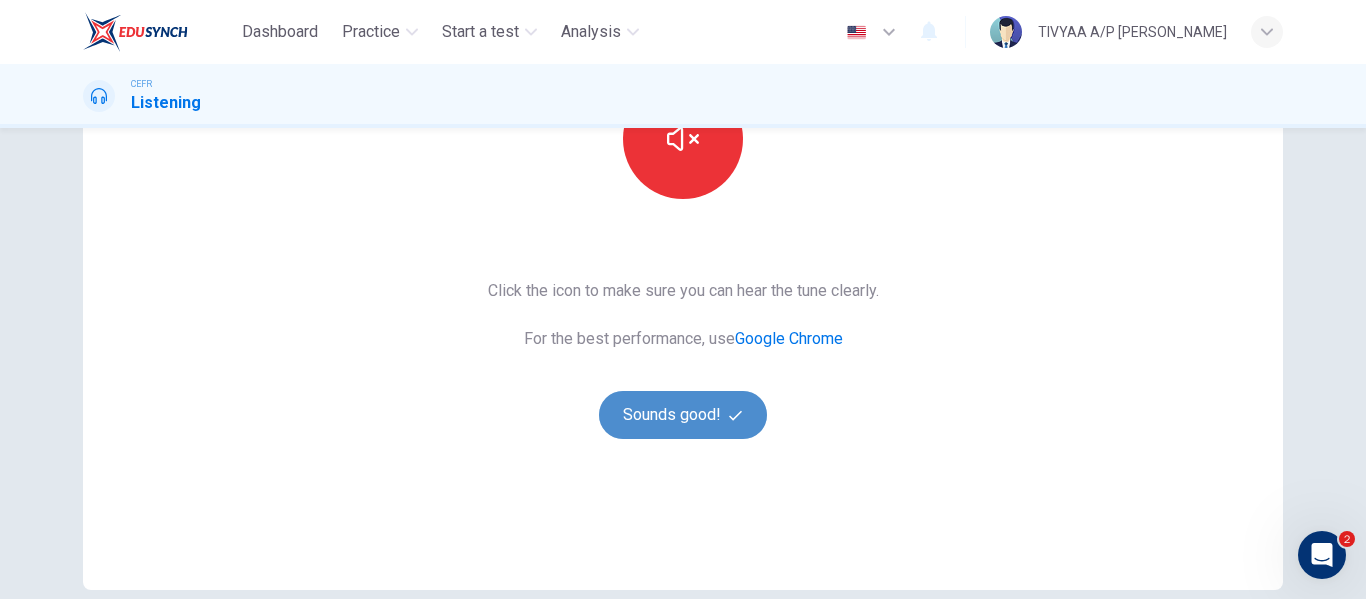 click on "Sounds good!" at bounding box center [683, 415] 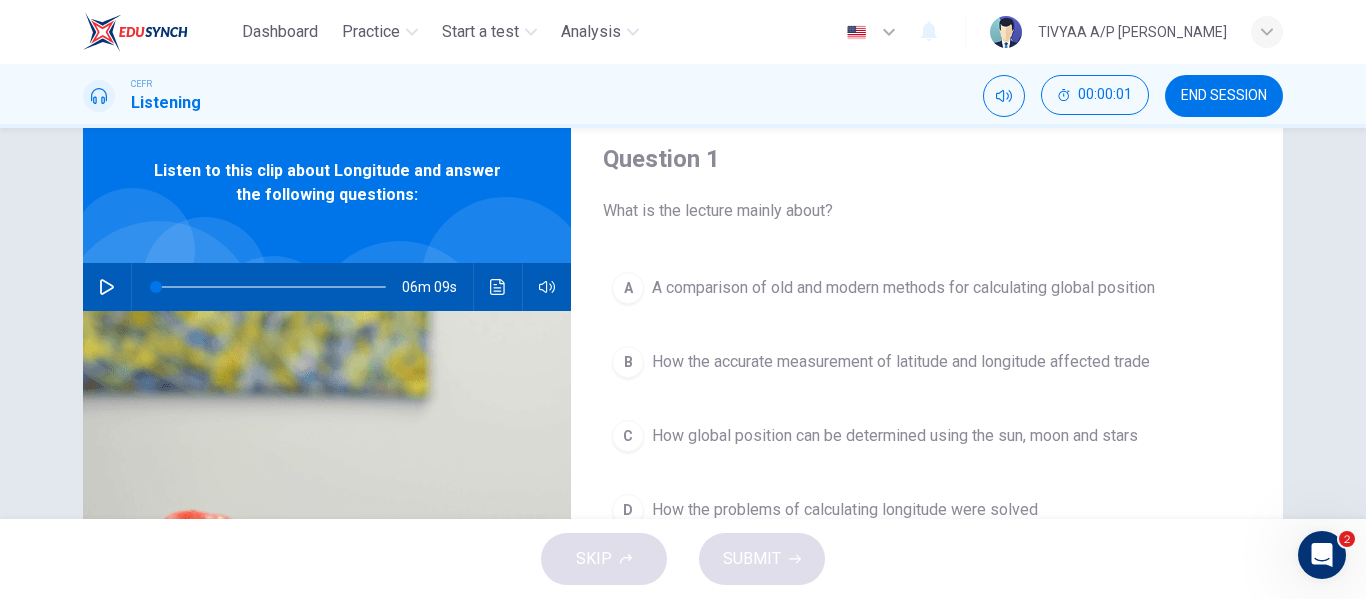 scroll, scrollTop: 64, scrollLeft: 0, axis: vertical 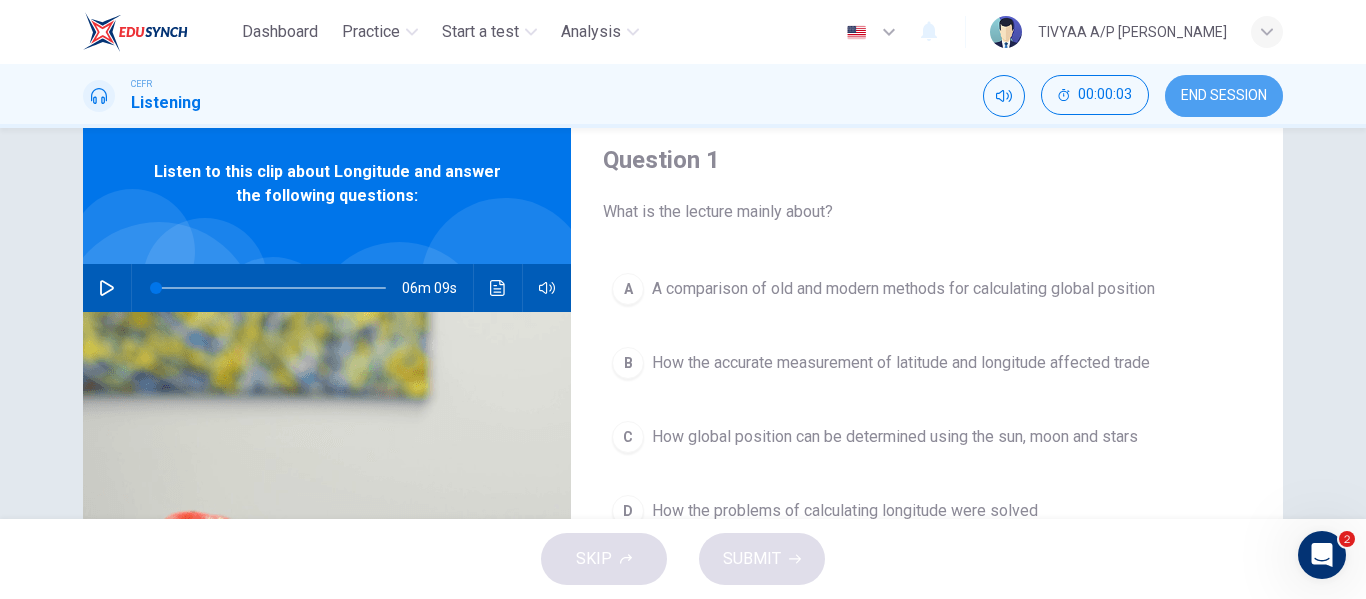 click on "END SESSION" at bounding box center [1224, 96] 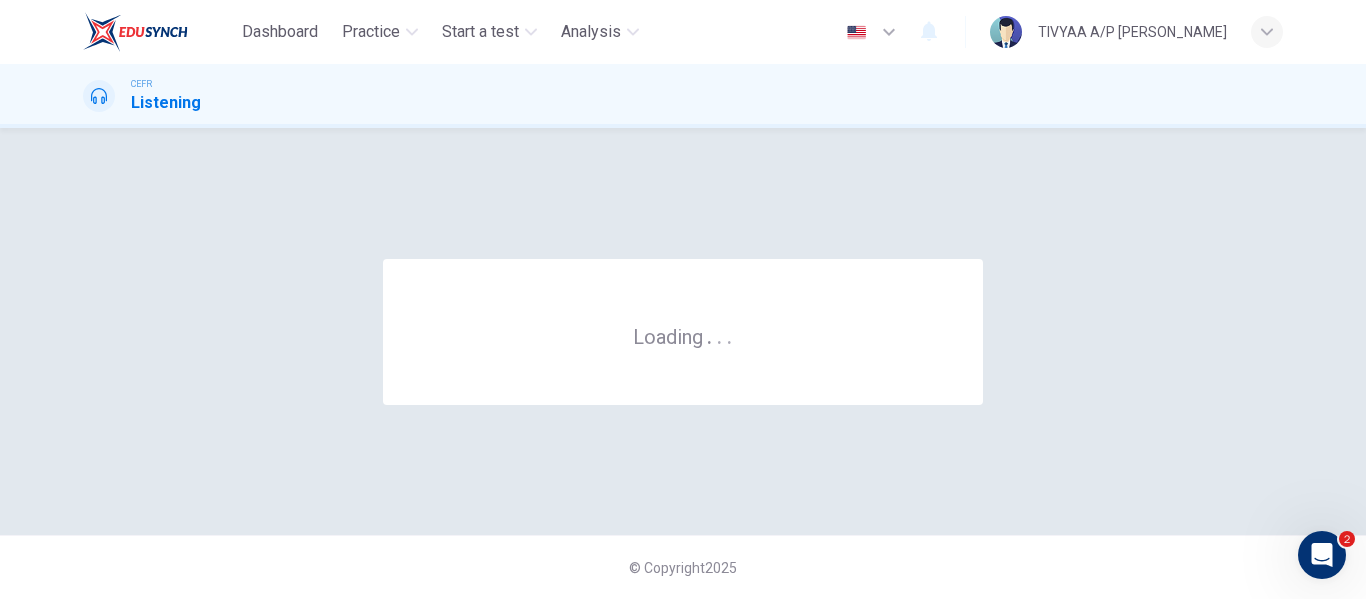 scroll, scrollTop: 0, scrollLeft: 0, axis: both 